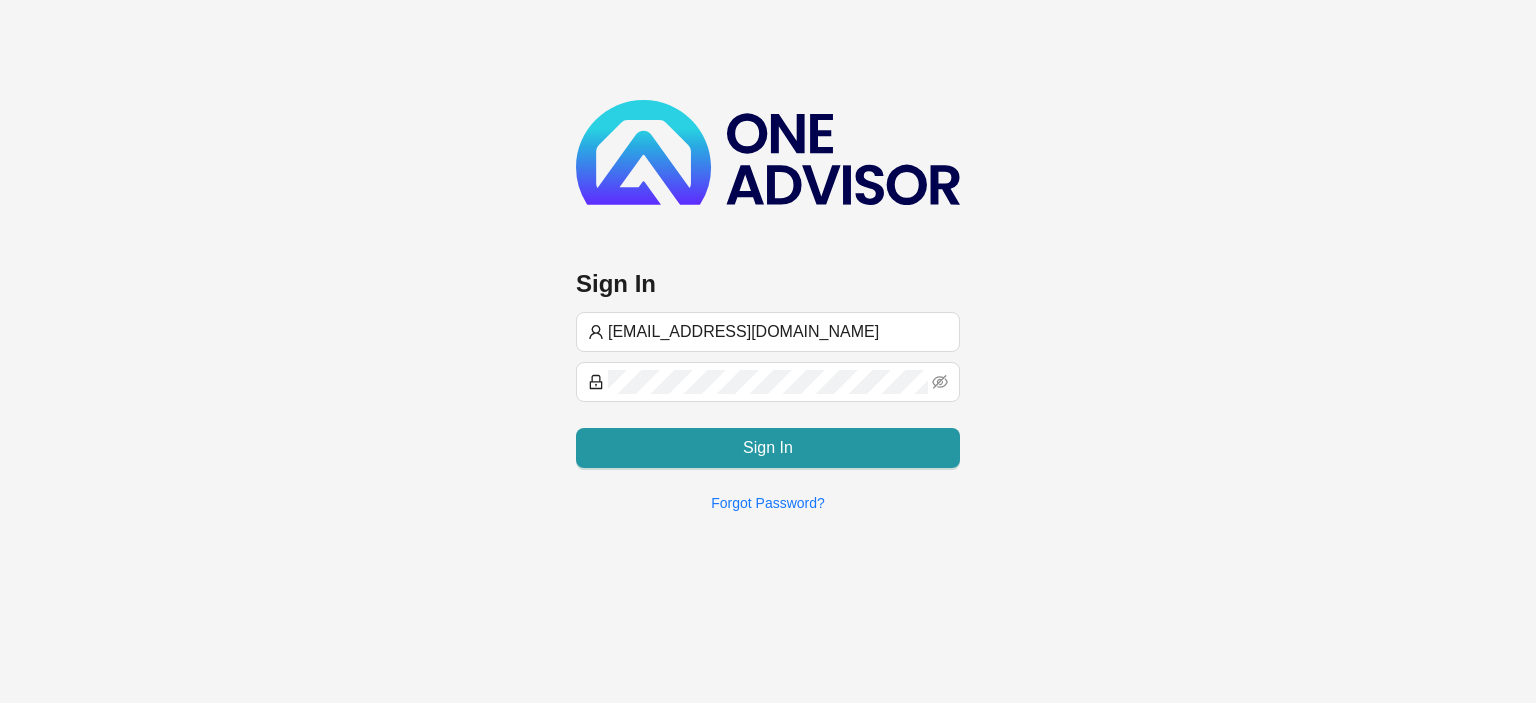 scroll, scrollTop: 0, scrollLeft: 0, axis: both 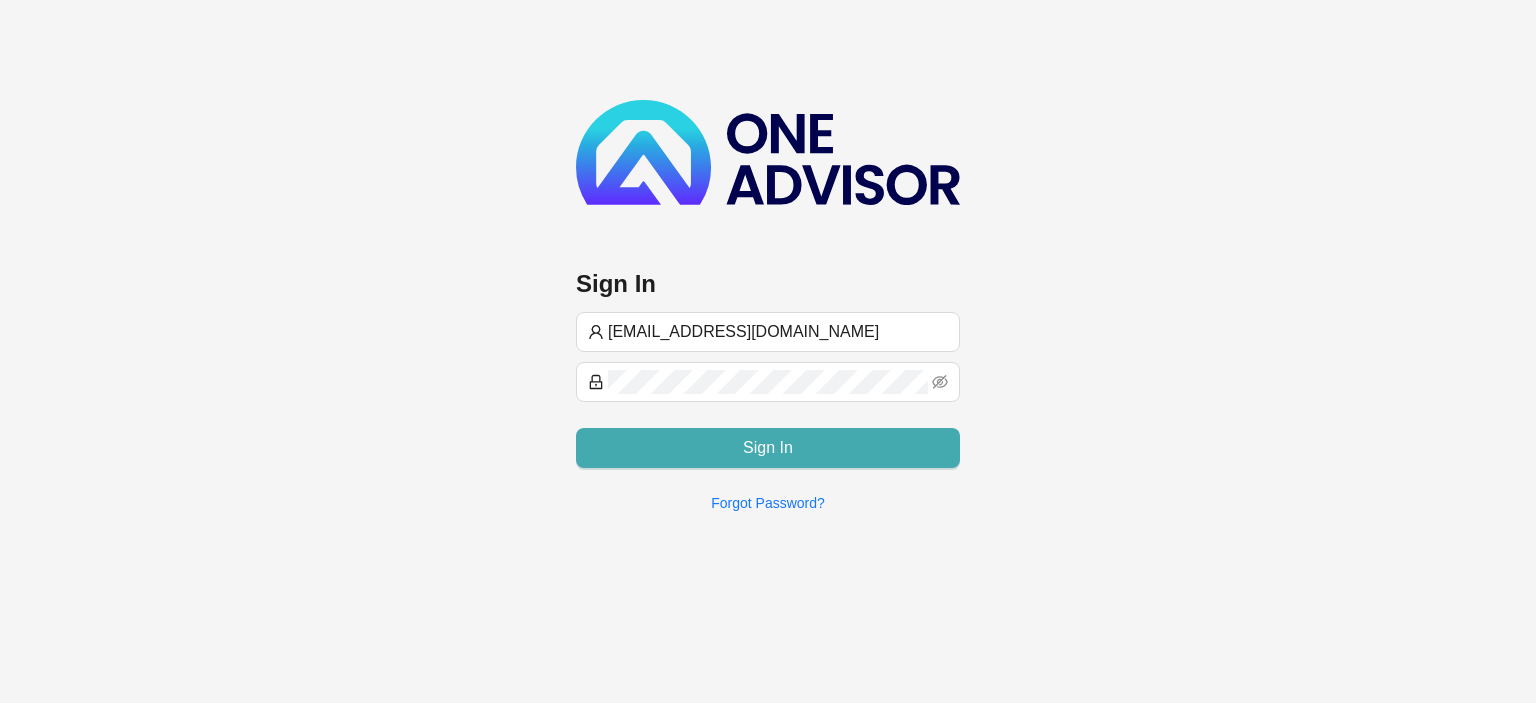 type on "[EMAIL_ADDRESS][DOMAIN_NAME]" 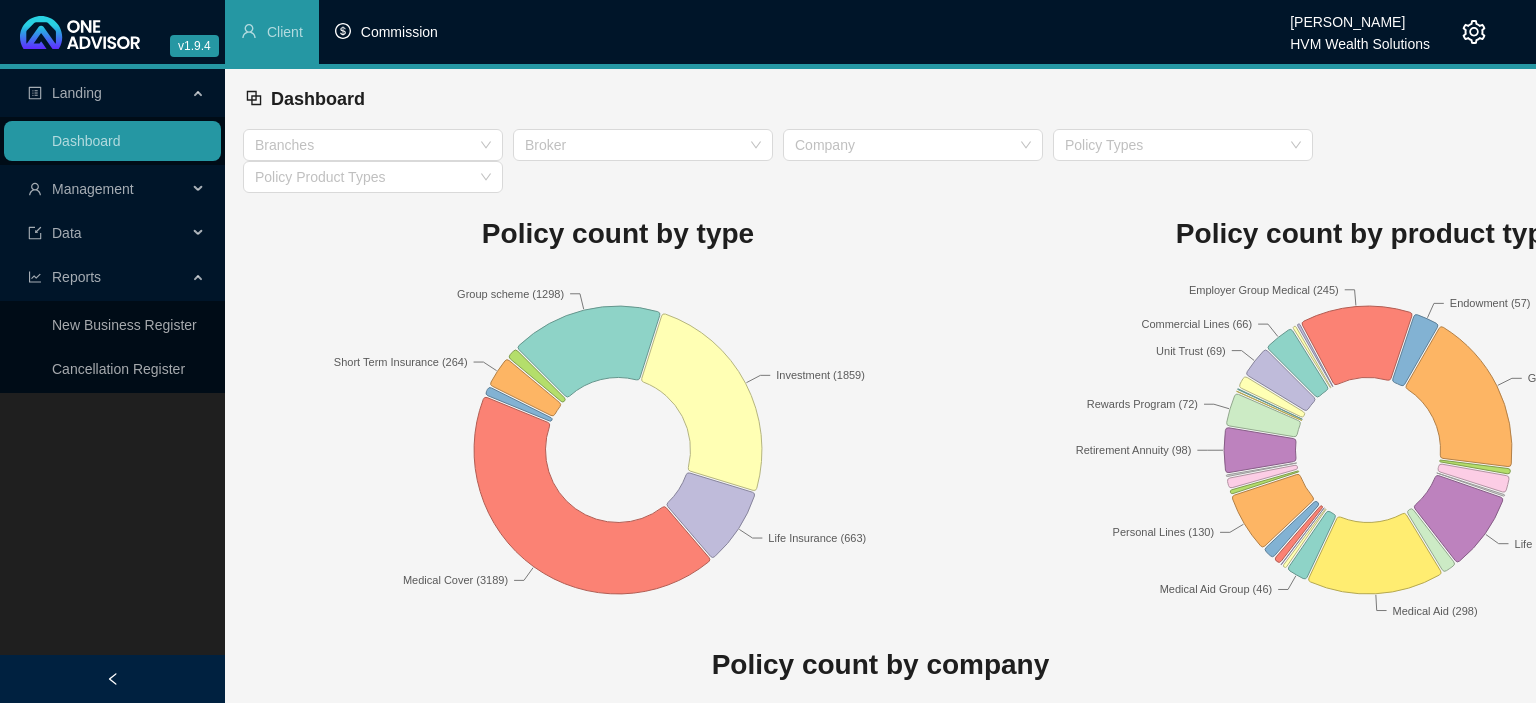 click on "Commission" at bounding box center [399, 32] 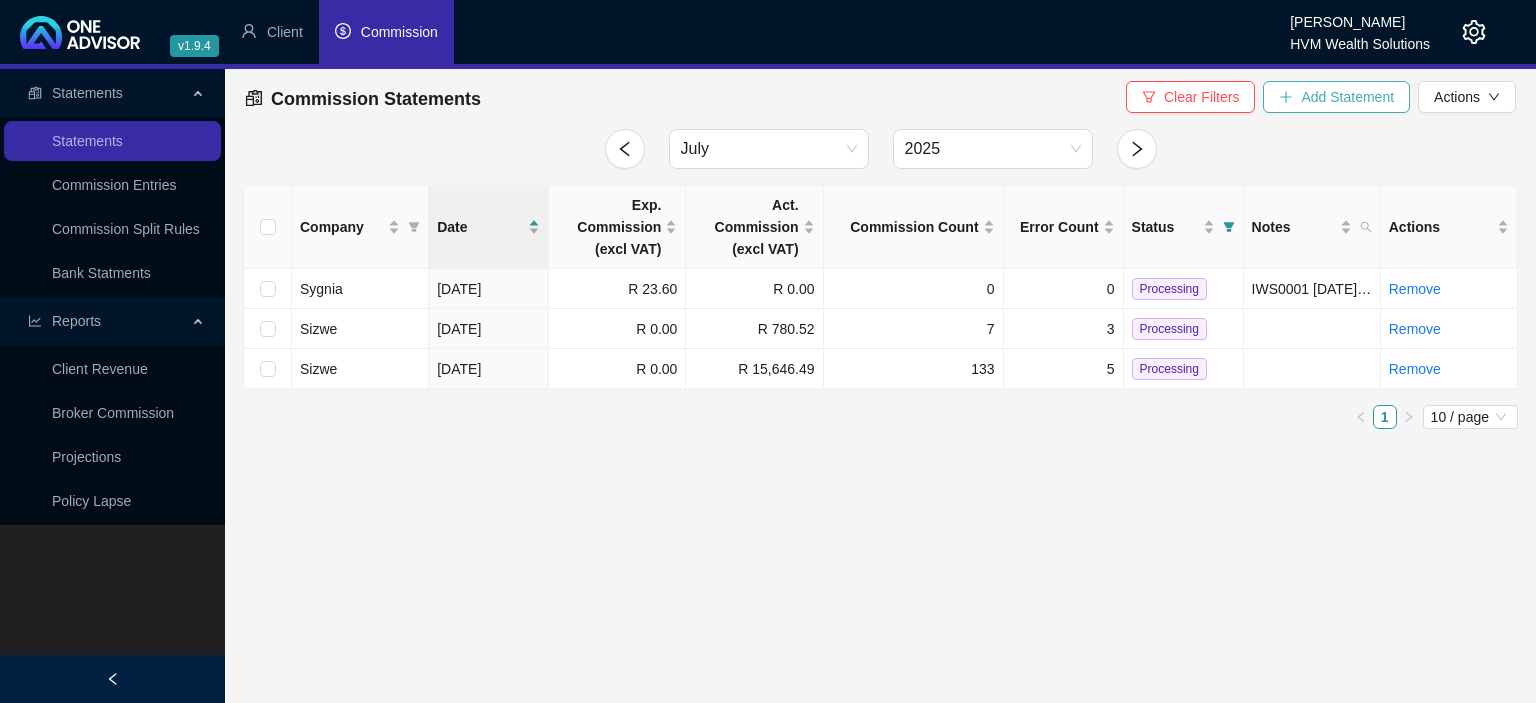 click on "Add Statement" at bounding box center (1336, 97) 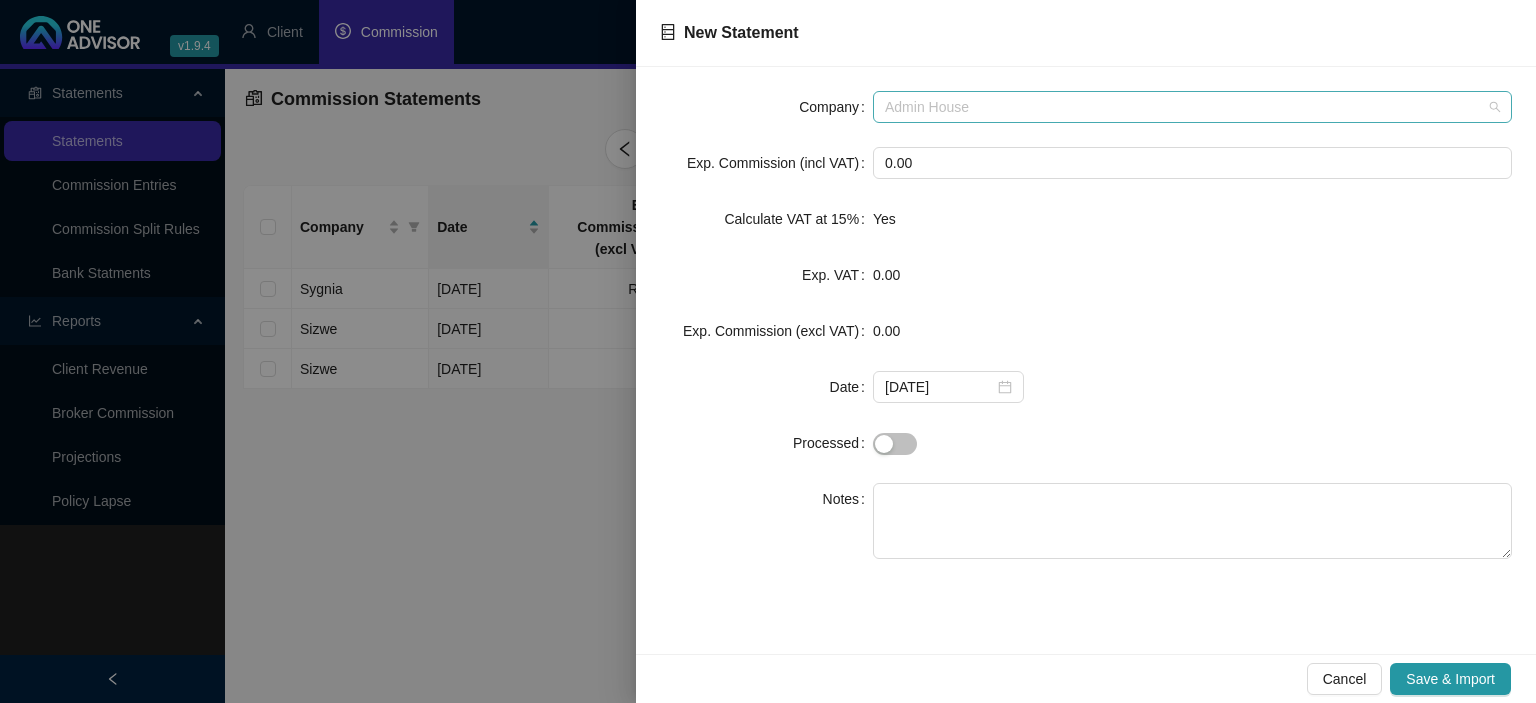 click on "Admin House" at bounding box center [1192, 107] 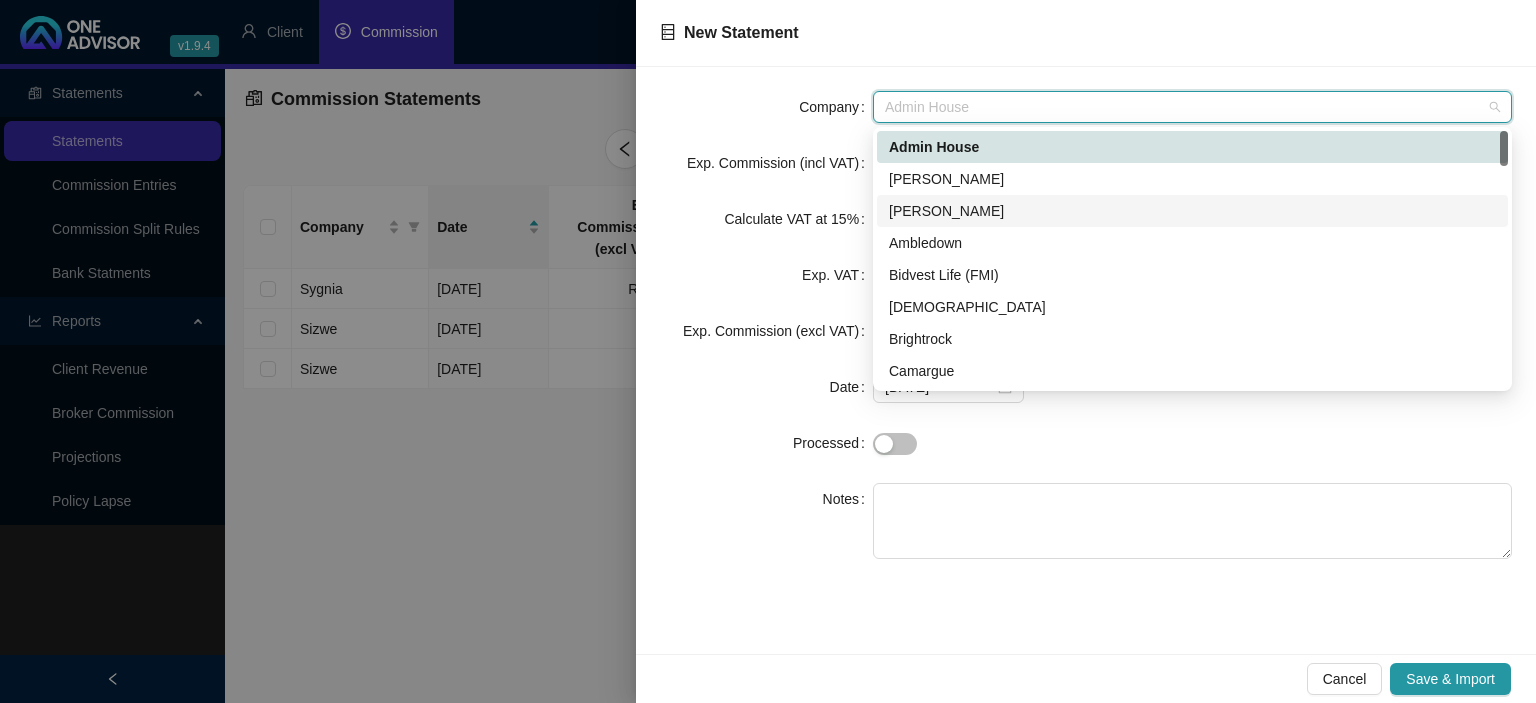 click on "[PERSON_NAME]" at bounding box center [1192, 211] 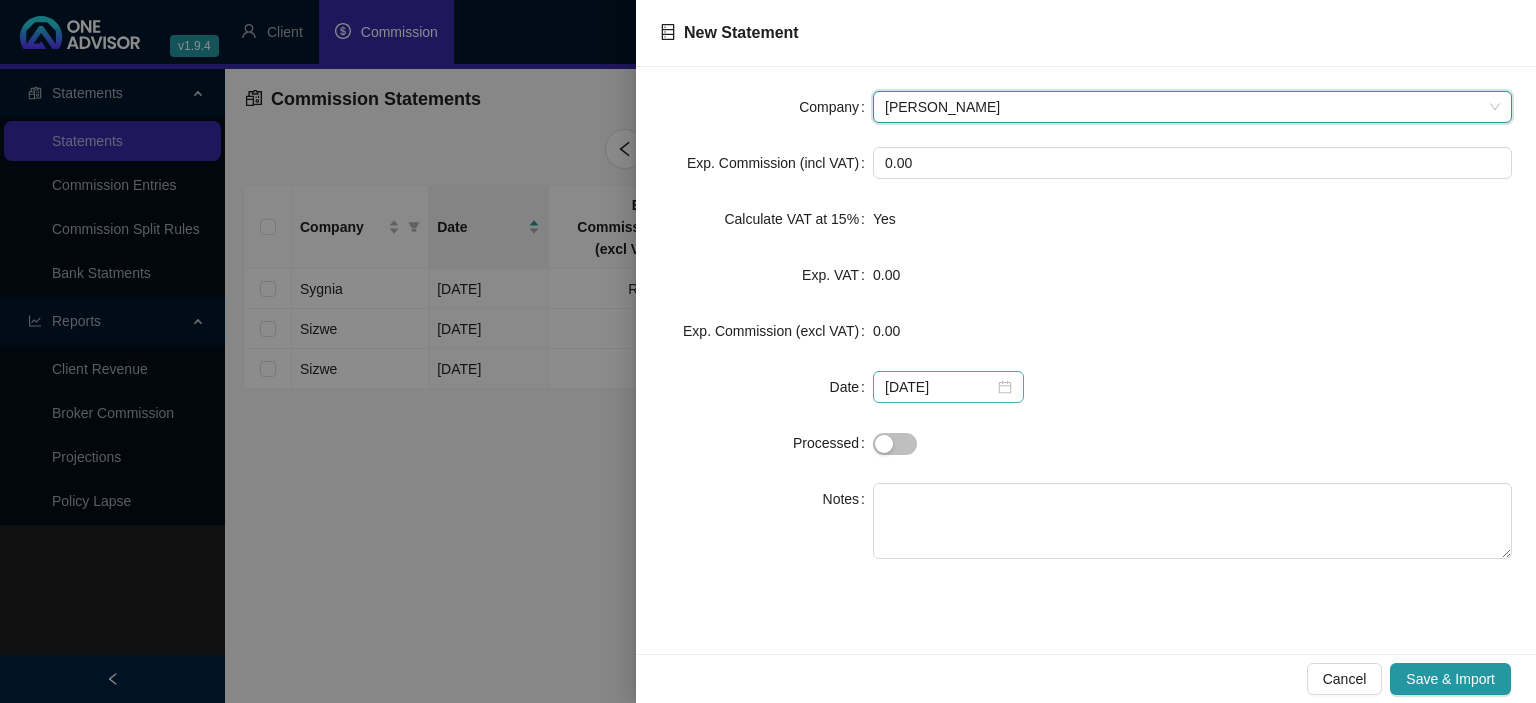 click on "[DATE]" at bounding box center (948, 387) 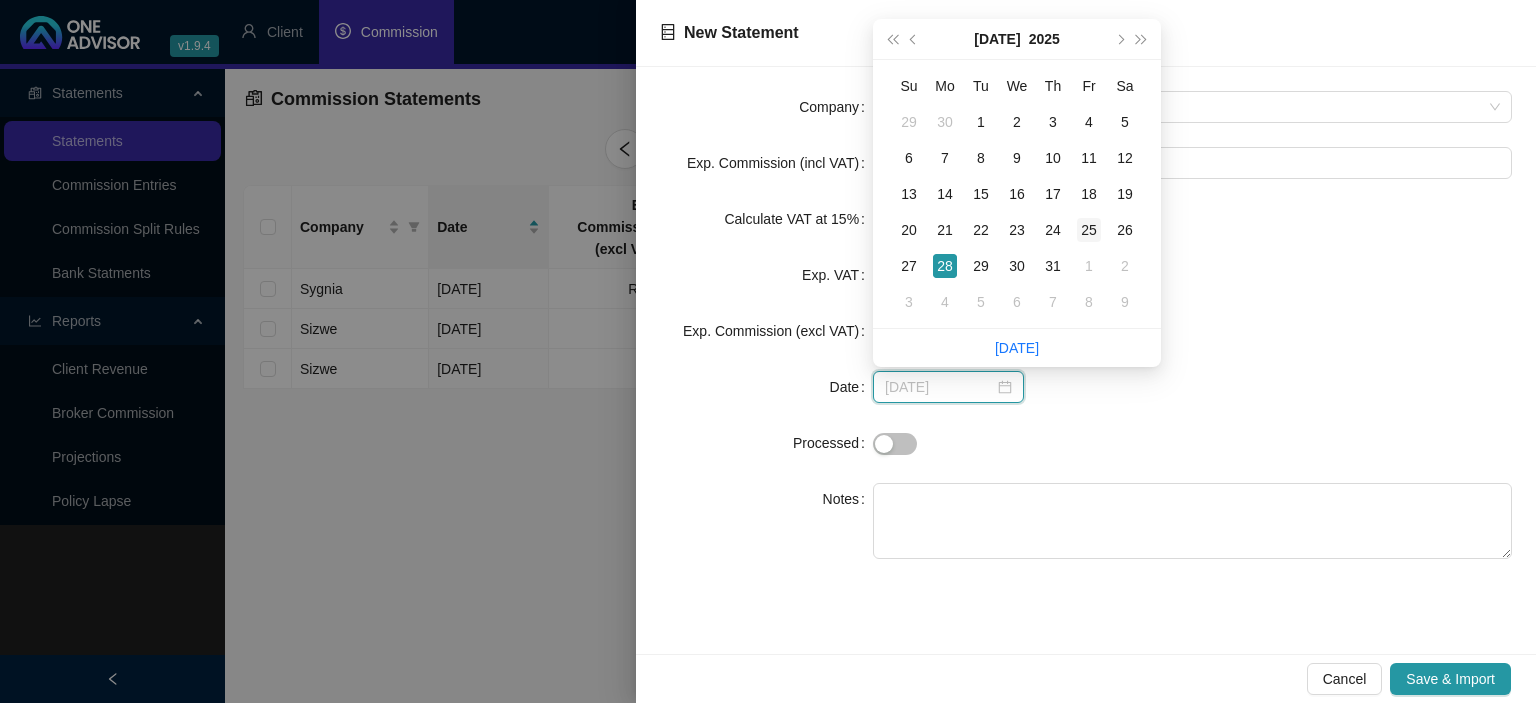 type on "[DATE]" 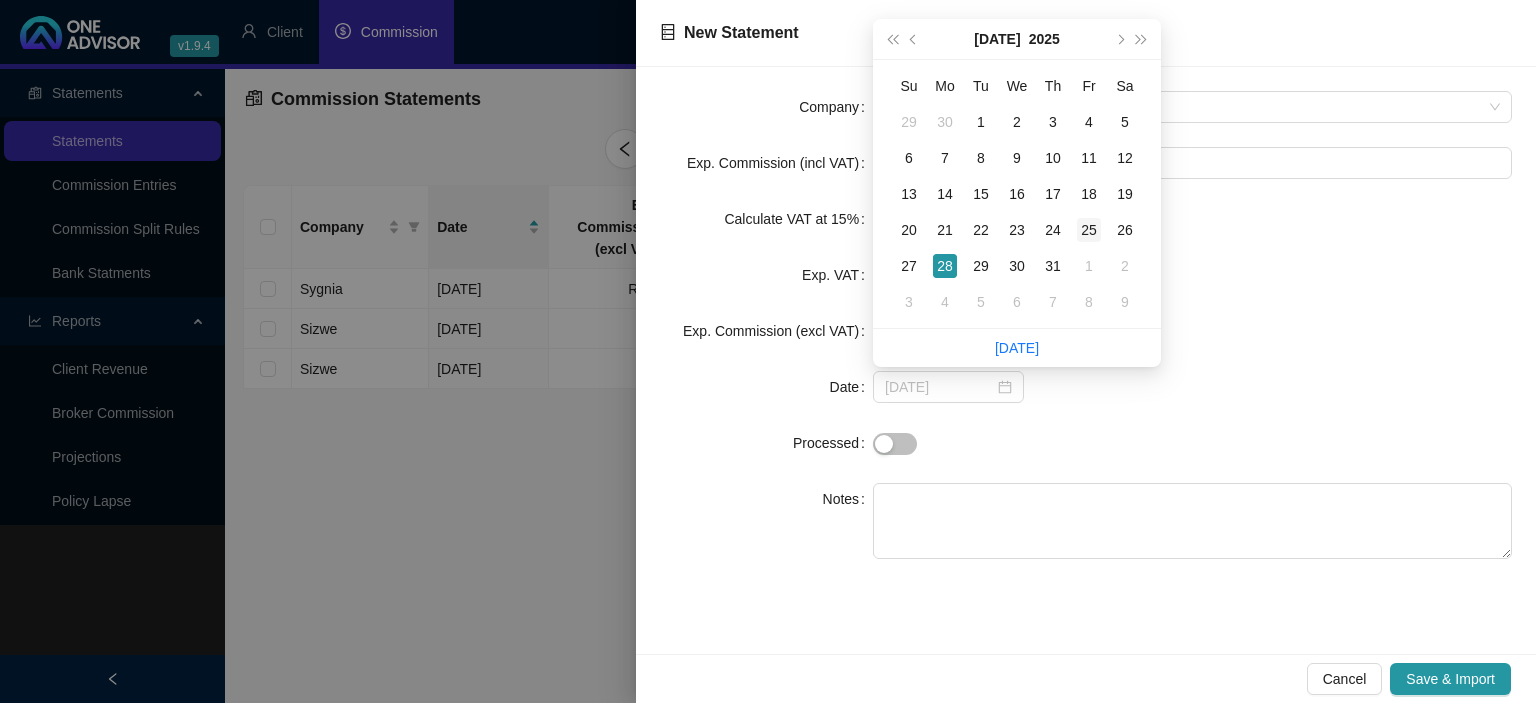 click on "25" at bounding box center [1089, 230] 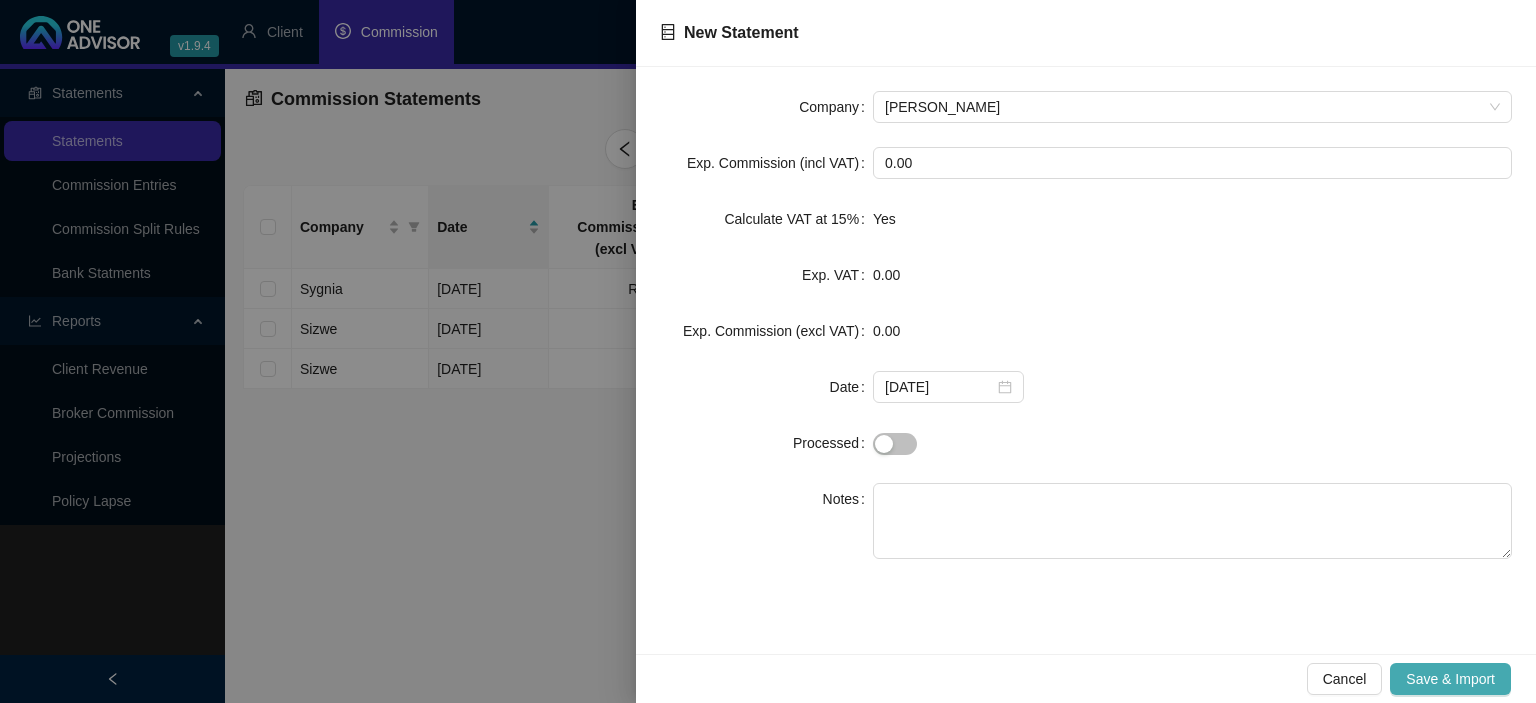click on "Save & Import" at bounding box center [1450, 679] 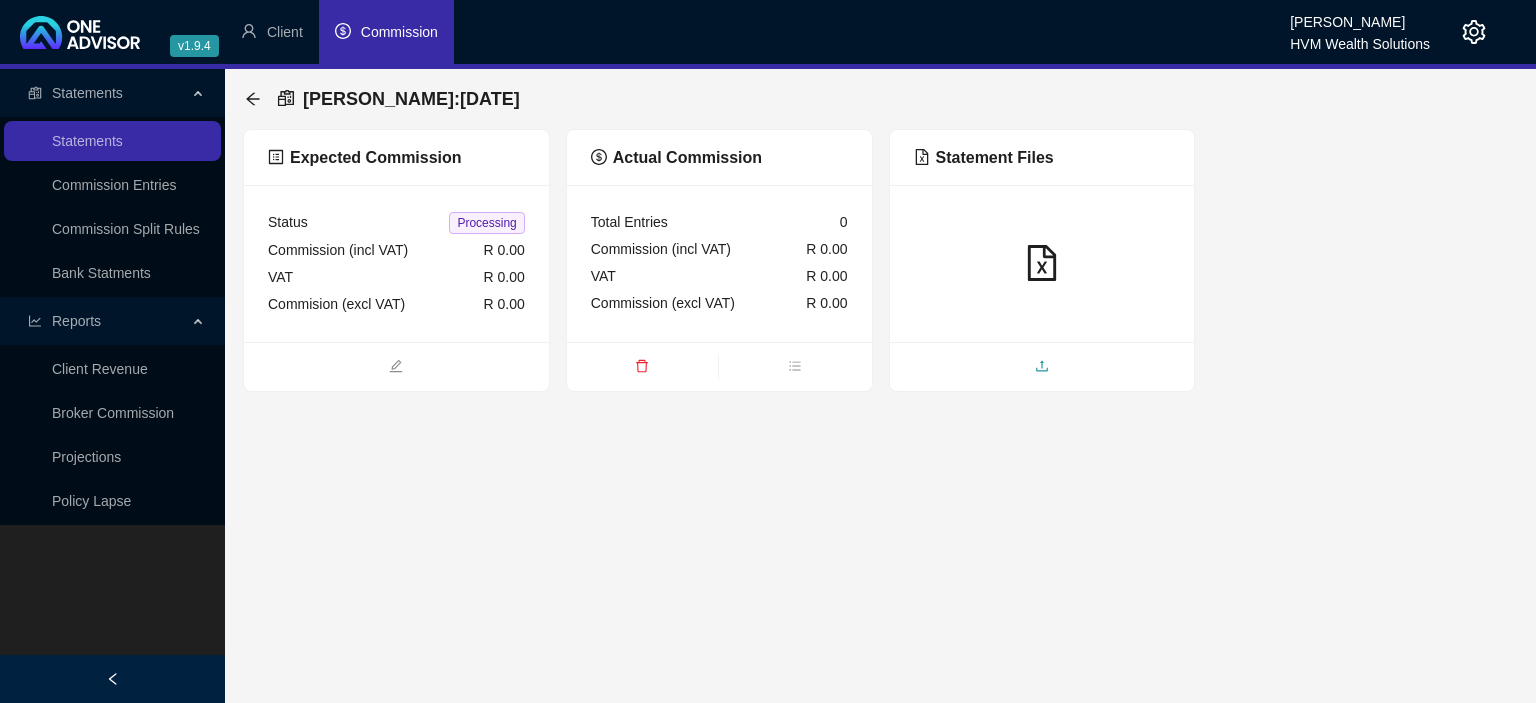 click at bounding box center [1042, 368] 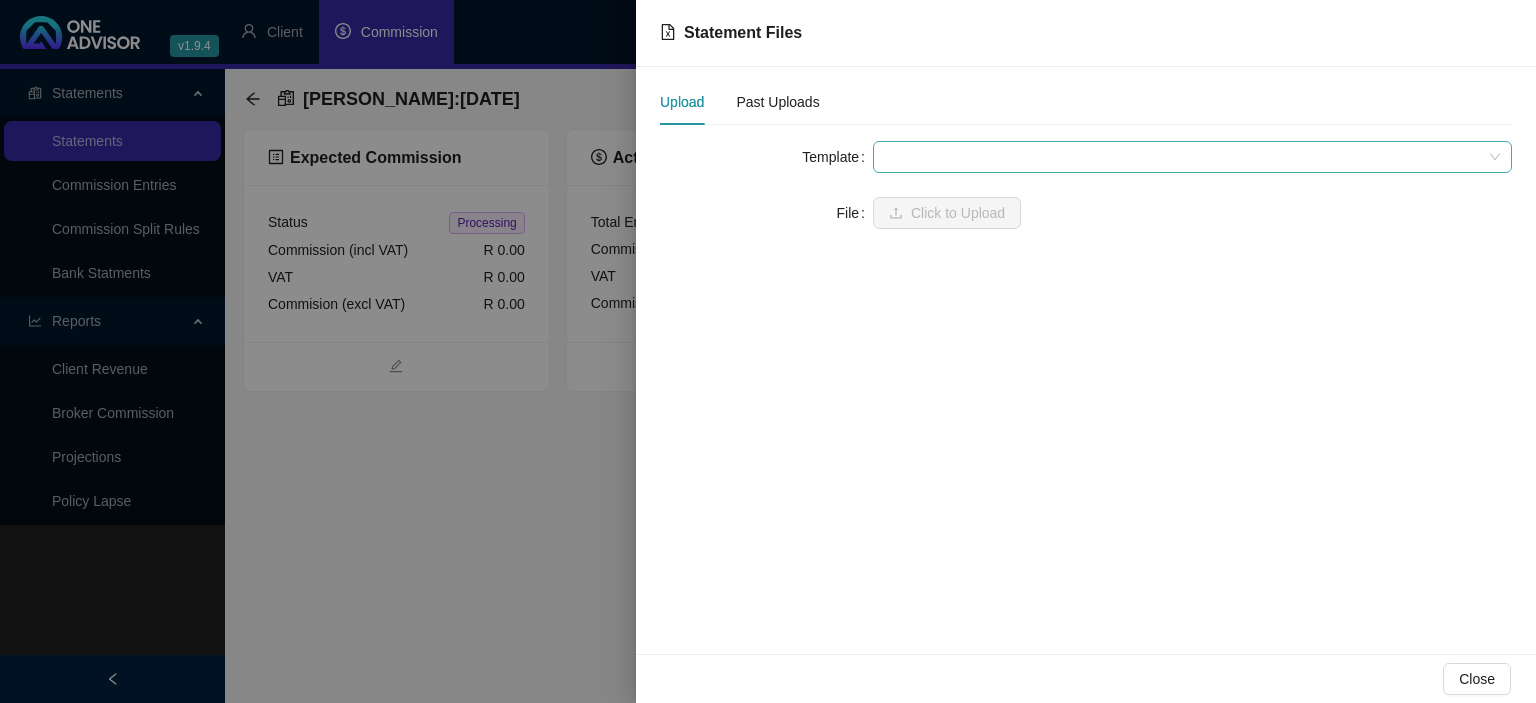 click at bounding box center [1192, 157] 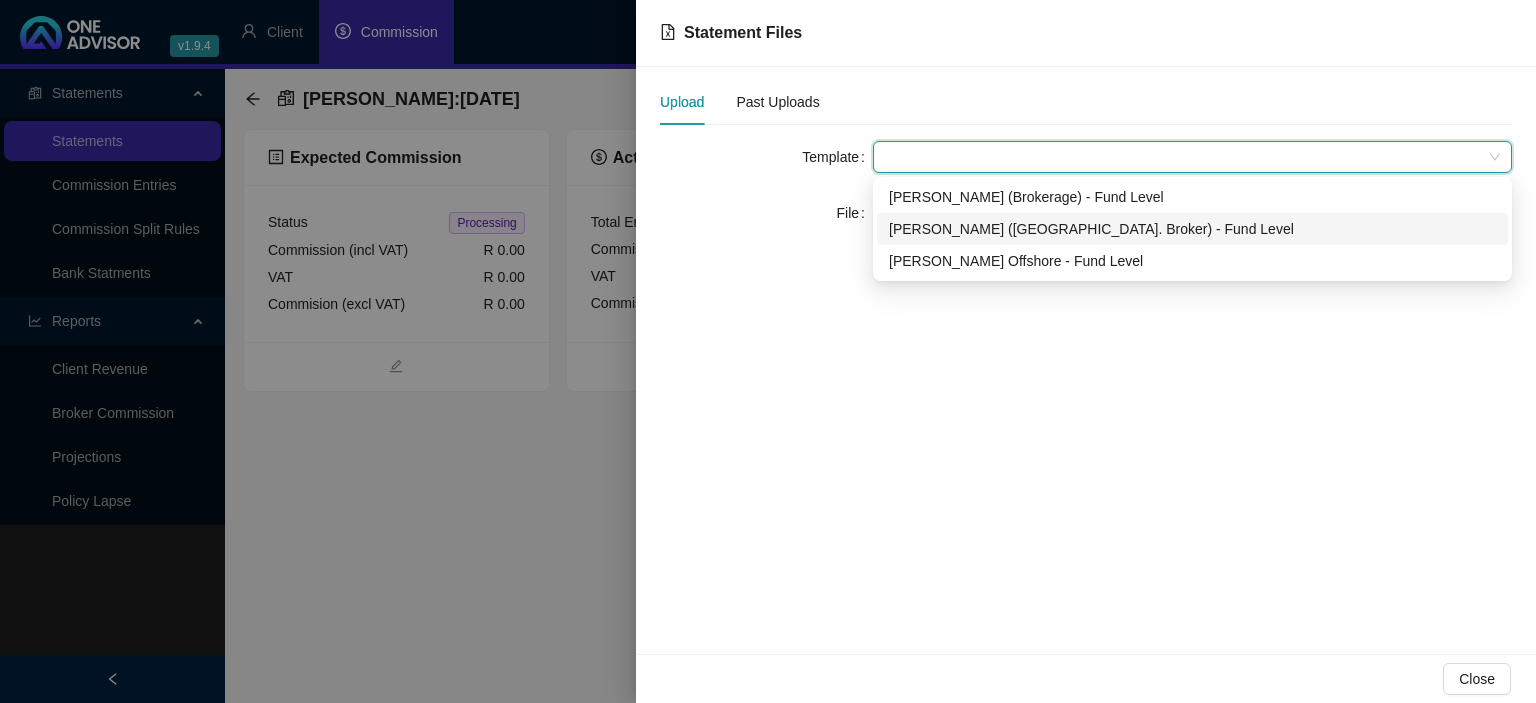 click on "[PERSON_NAME] ([GEOGRAPHIC_DATA]. Broker) - Fund Level" at bounding box center [1192, 229] 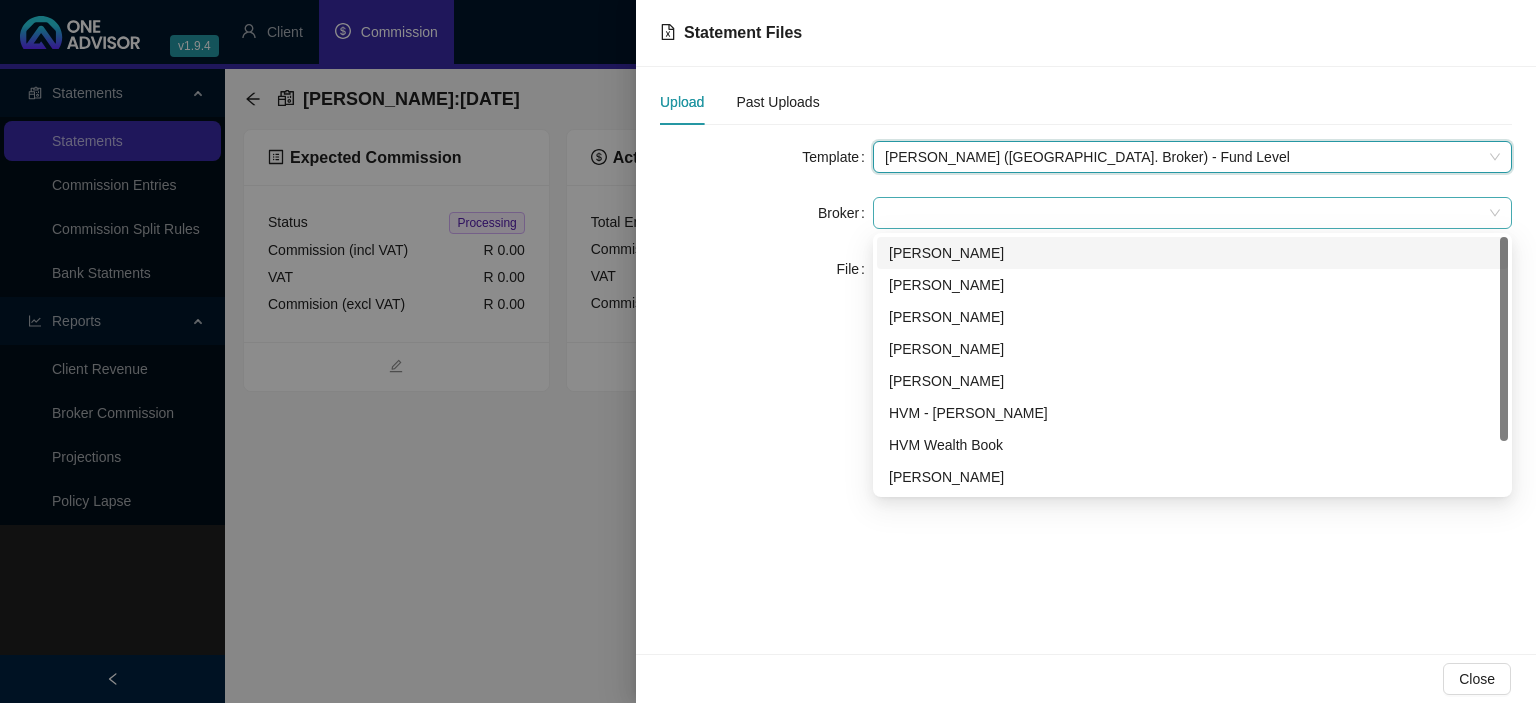 click at bounding box center [1192, 213] 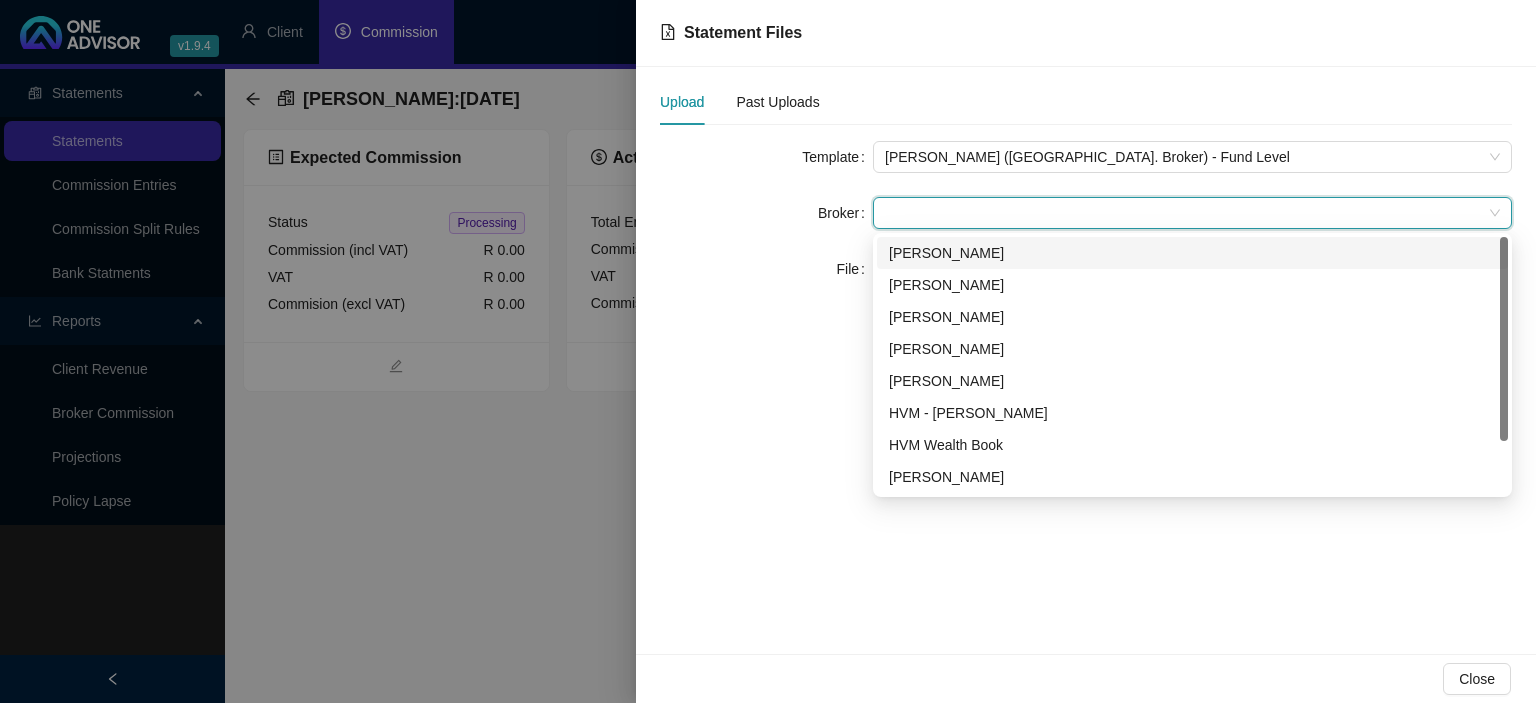 click on "[PERSON_NAME]" at bounding box center [1192, 253] 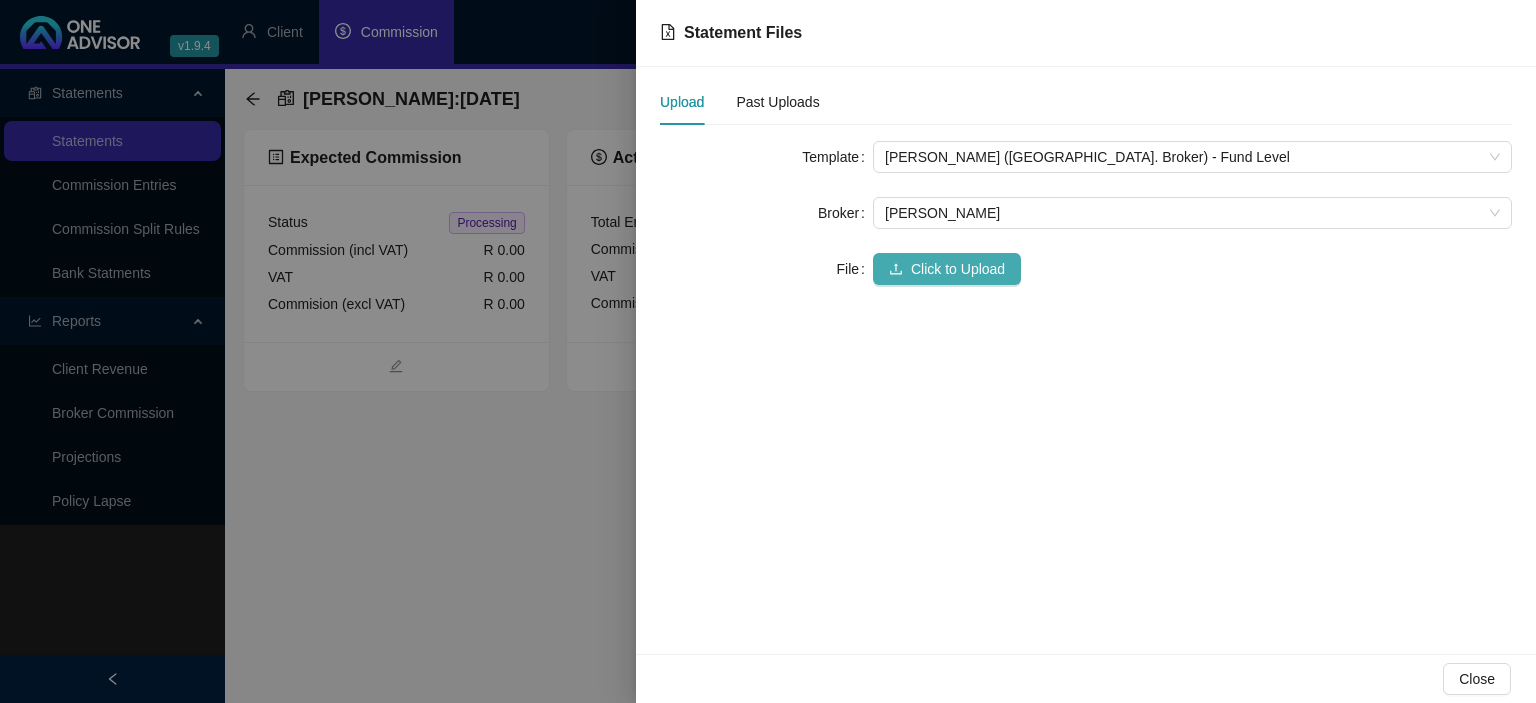 click on "Click to Upload" at bounding box center [947, 269] 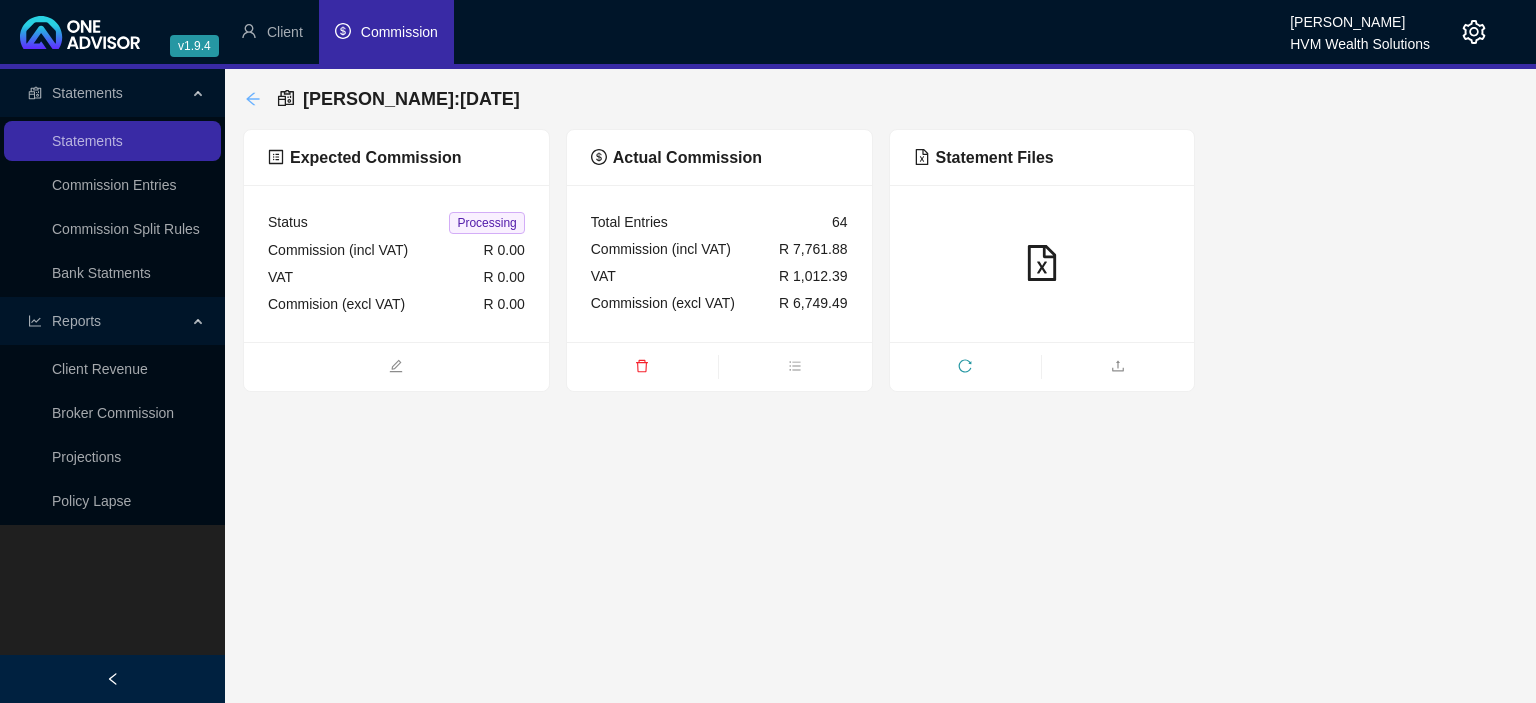 click 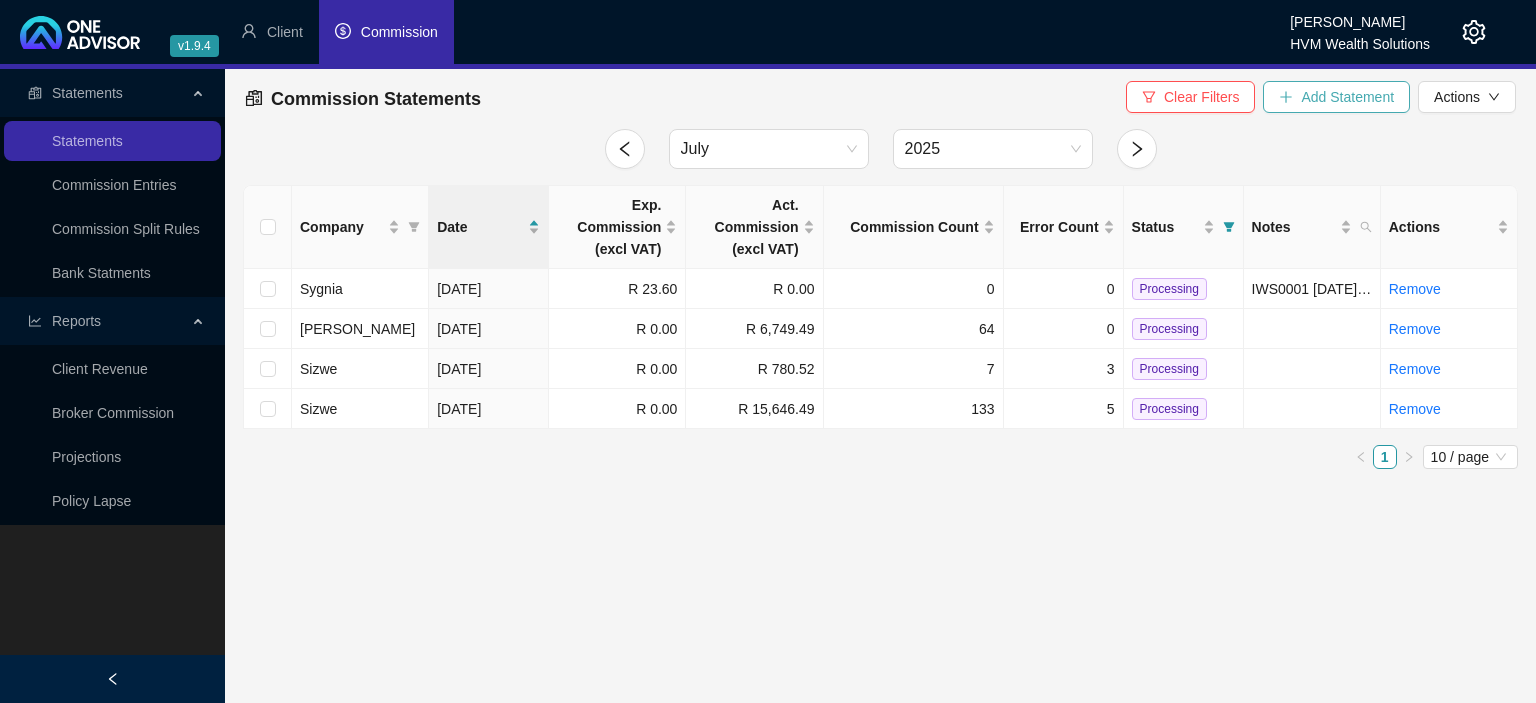 click on "Add Statement" at bounding box center (1336, 97) 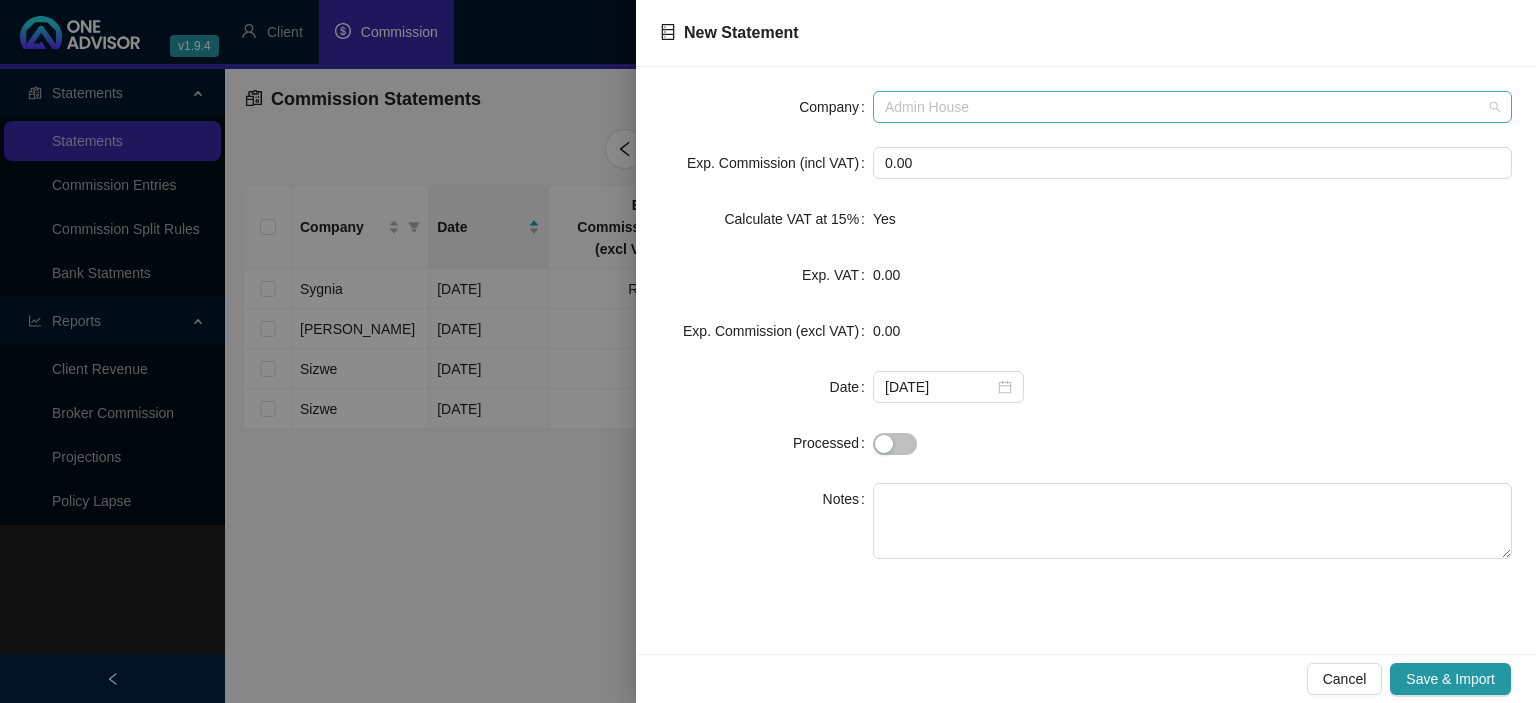 click on "Admin House" at bounding box center (1192, 107) 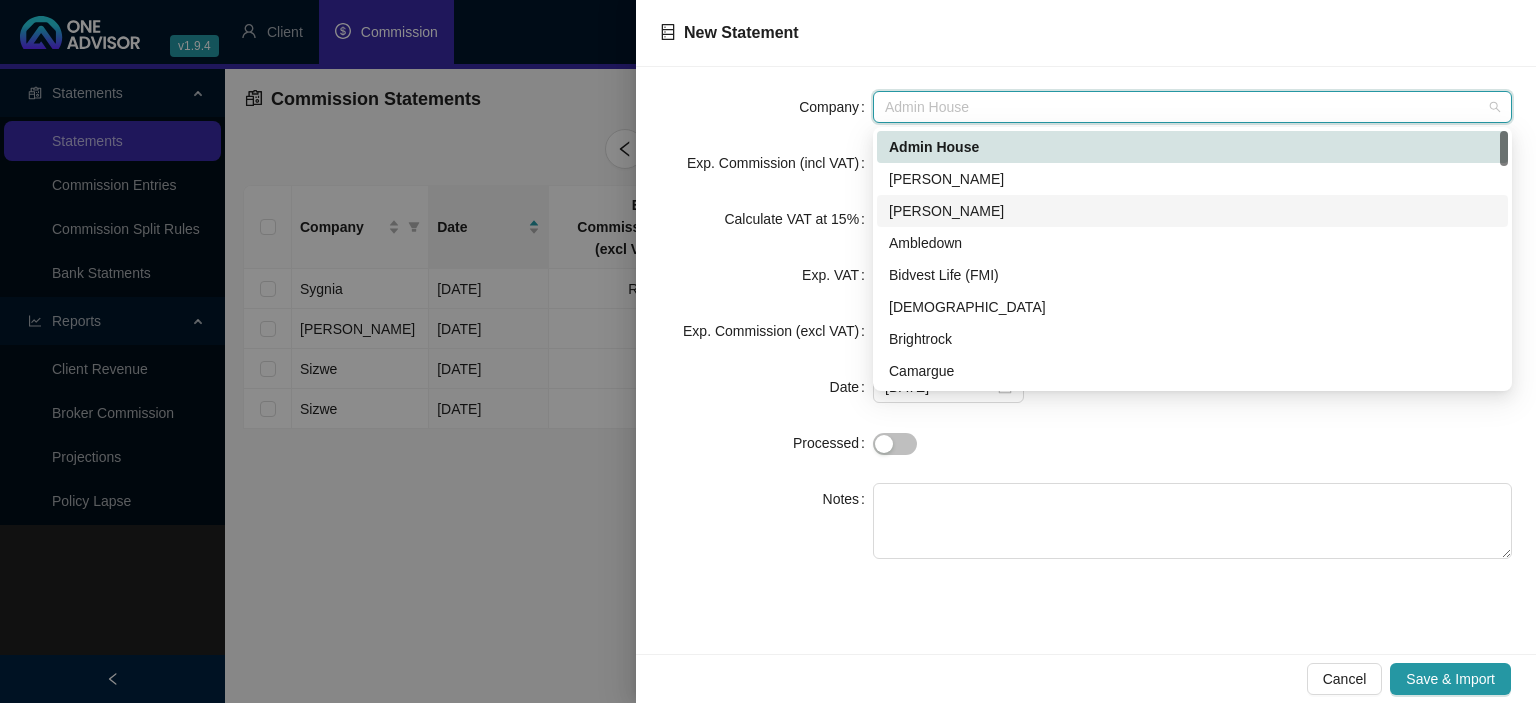 click on "[PERSON_NAME]" at bounding box center [1192, 211] 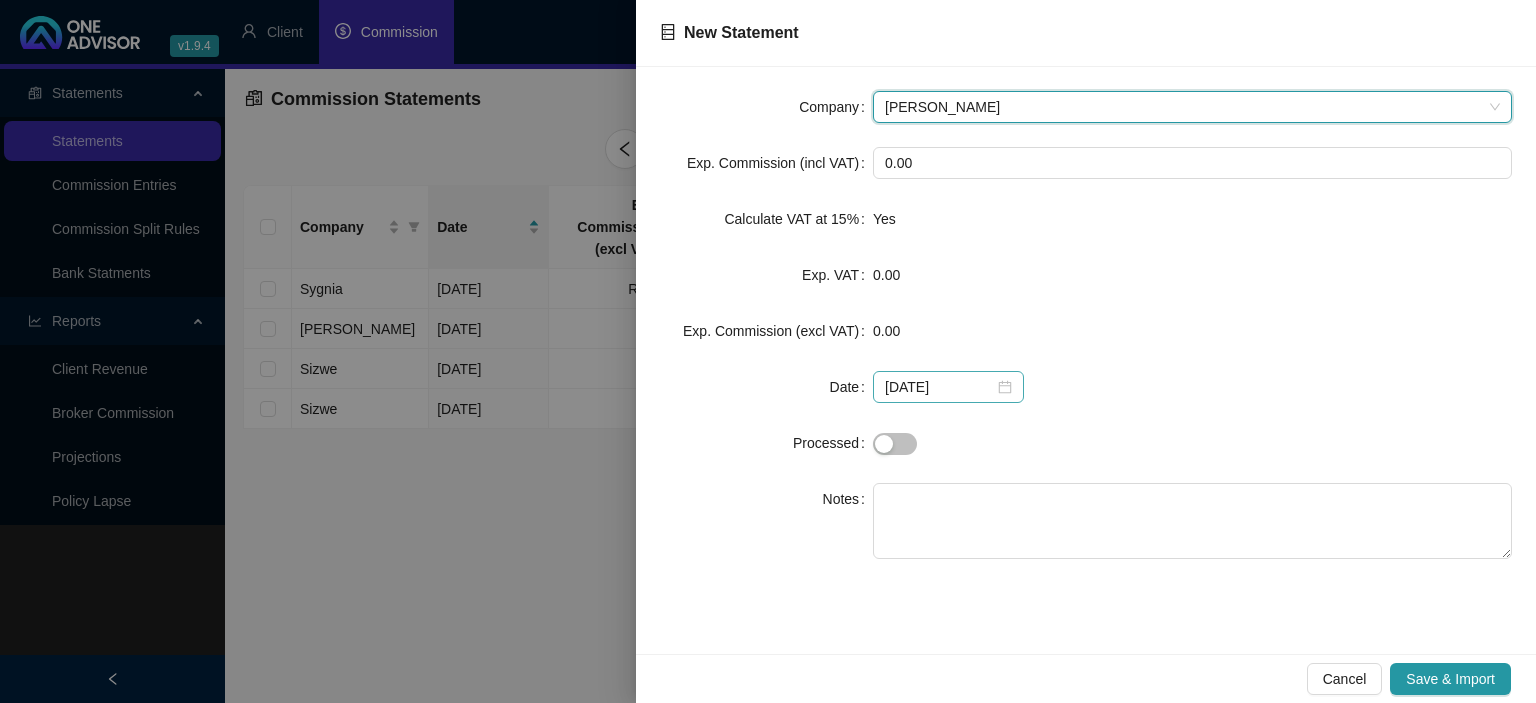 click on "[DATE]" at bounding box center (948, 387) 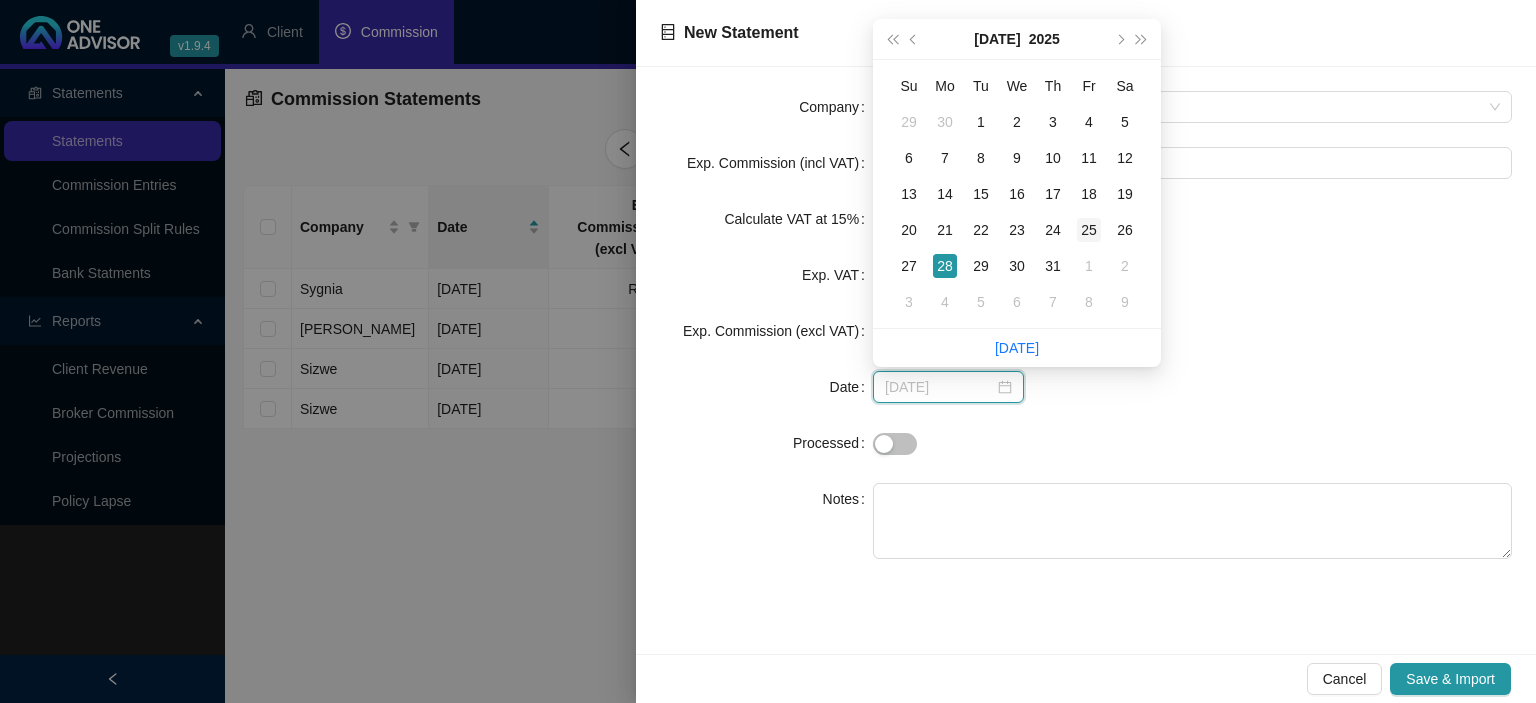 type on "[DATE]" 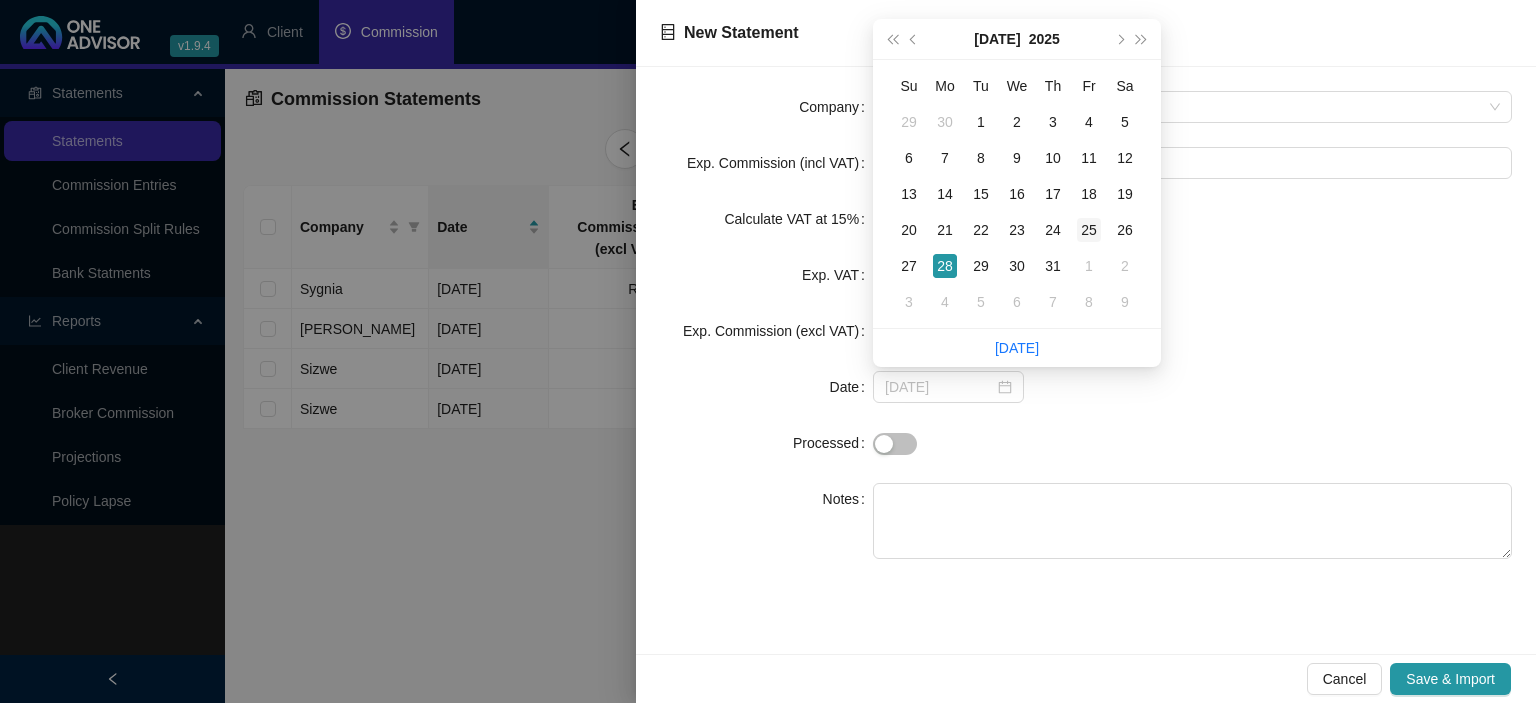 click on "25" at bounding box center [1089, 230] 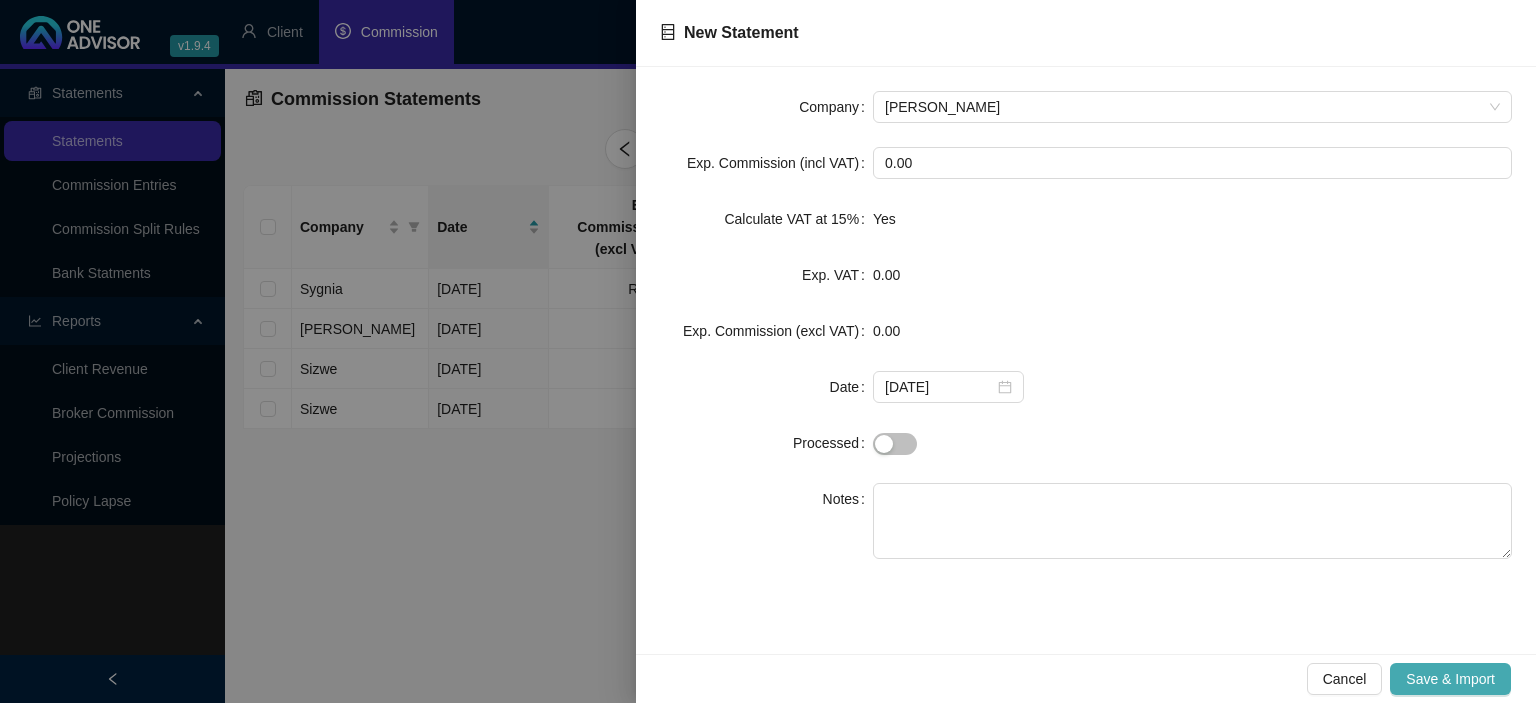 click on "Save & Import" at bounding box center (1450, 679) 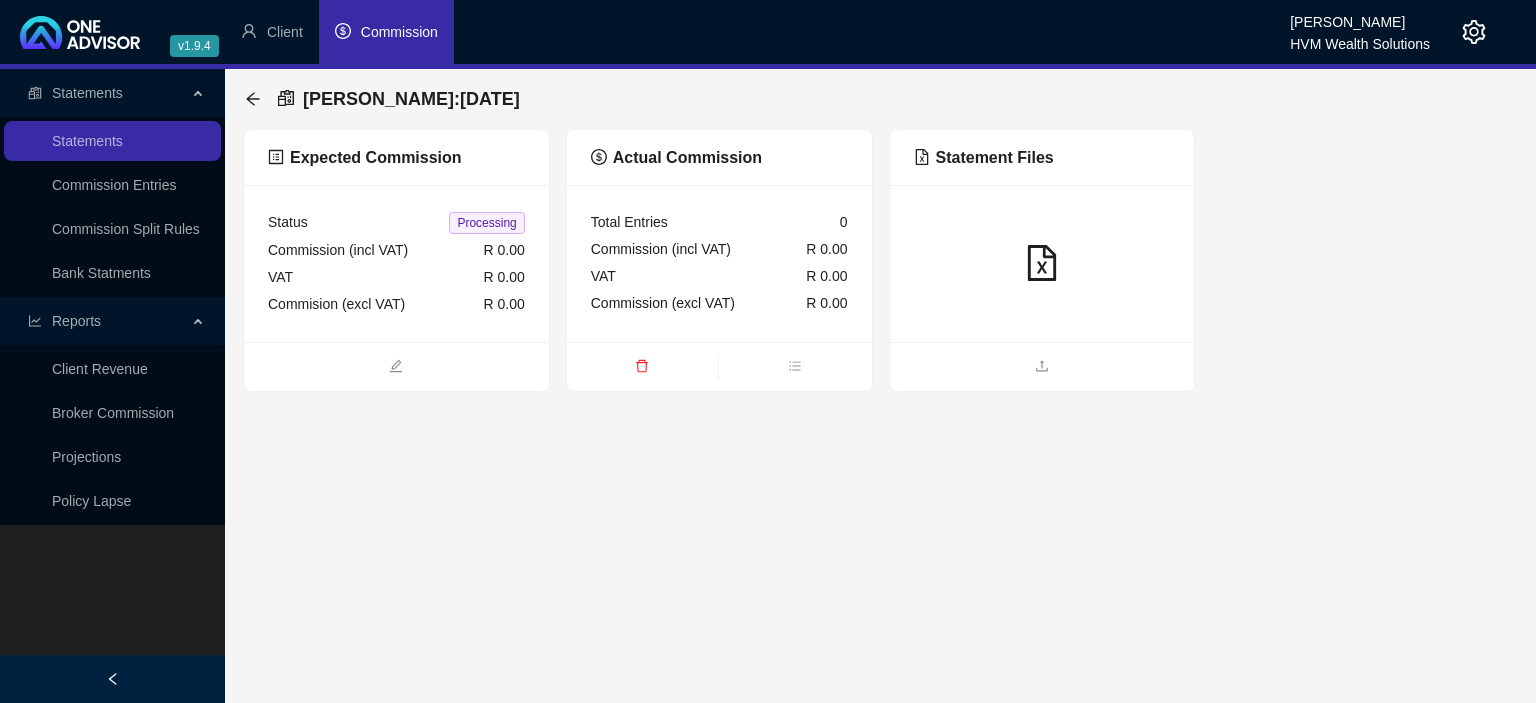 click at bounding box center [1042, 366] 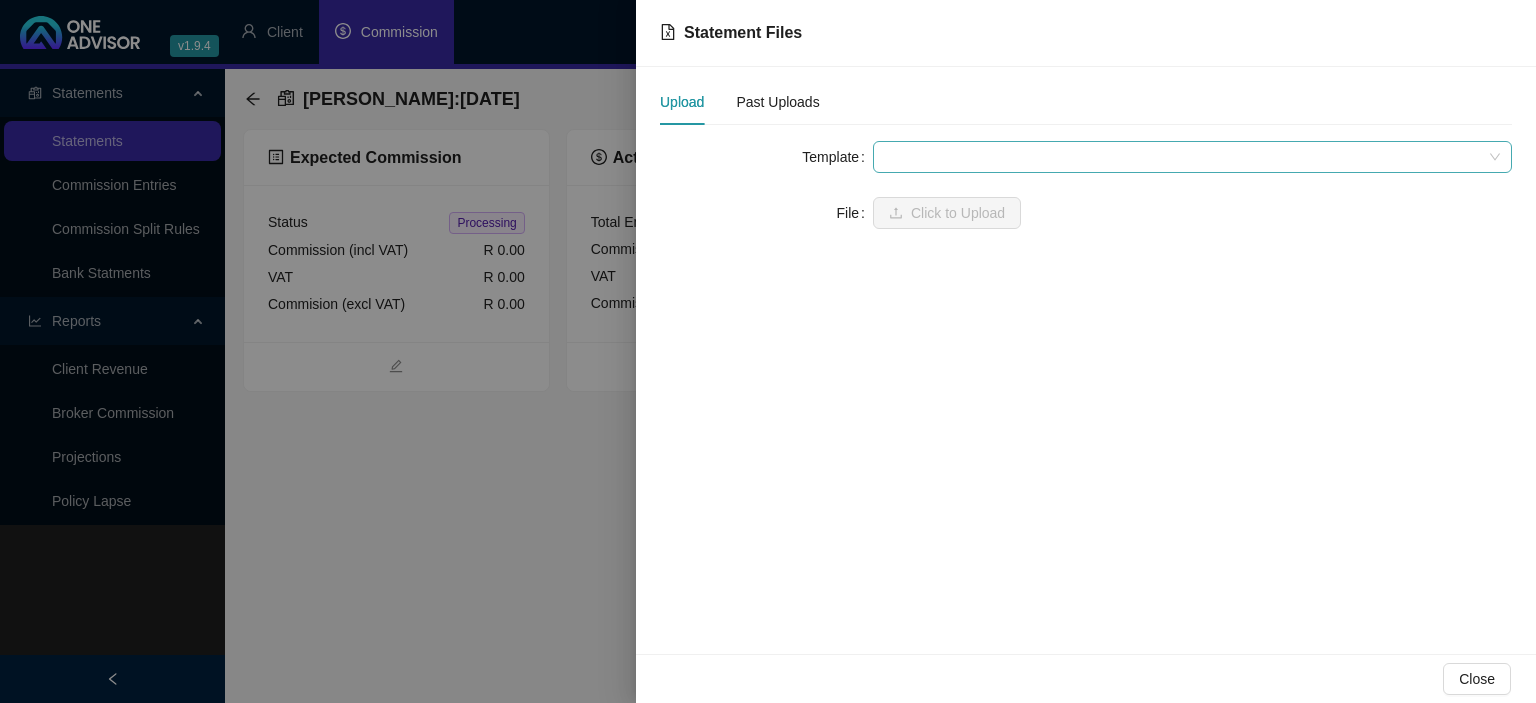 click at bounding box center (1192, 157) 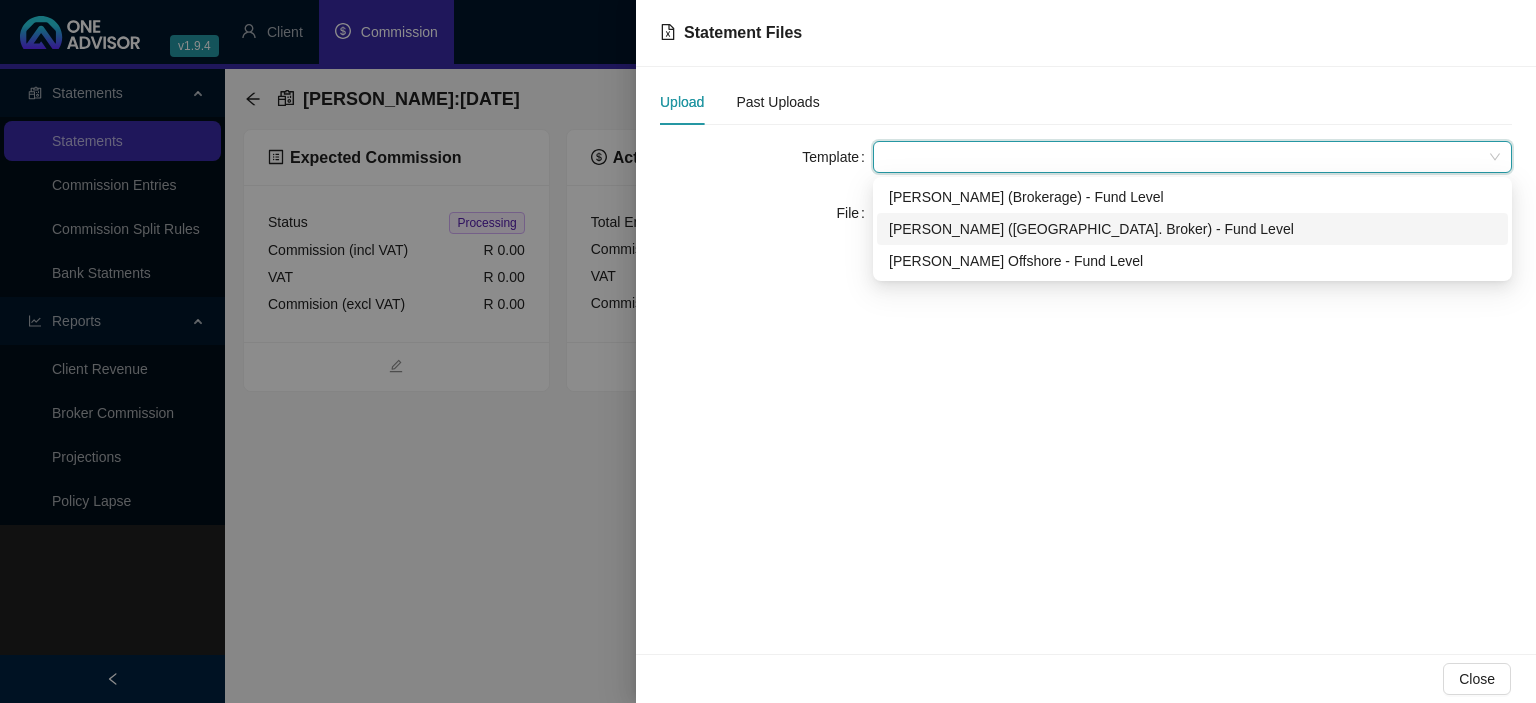click on "[PERSON_NAME] ([GEOGRAPHIC_DATA]. Broker) - Fund Level" at bounding box center (1192, 229) 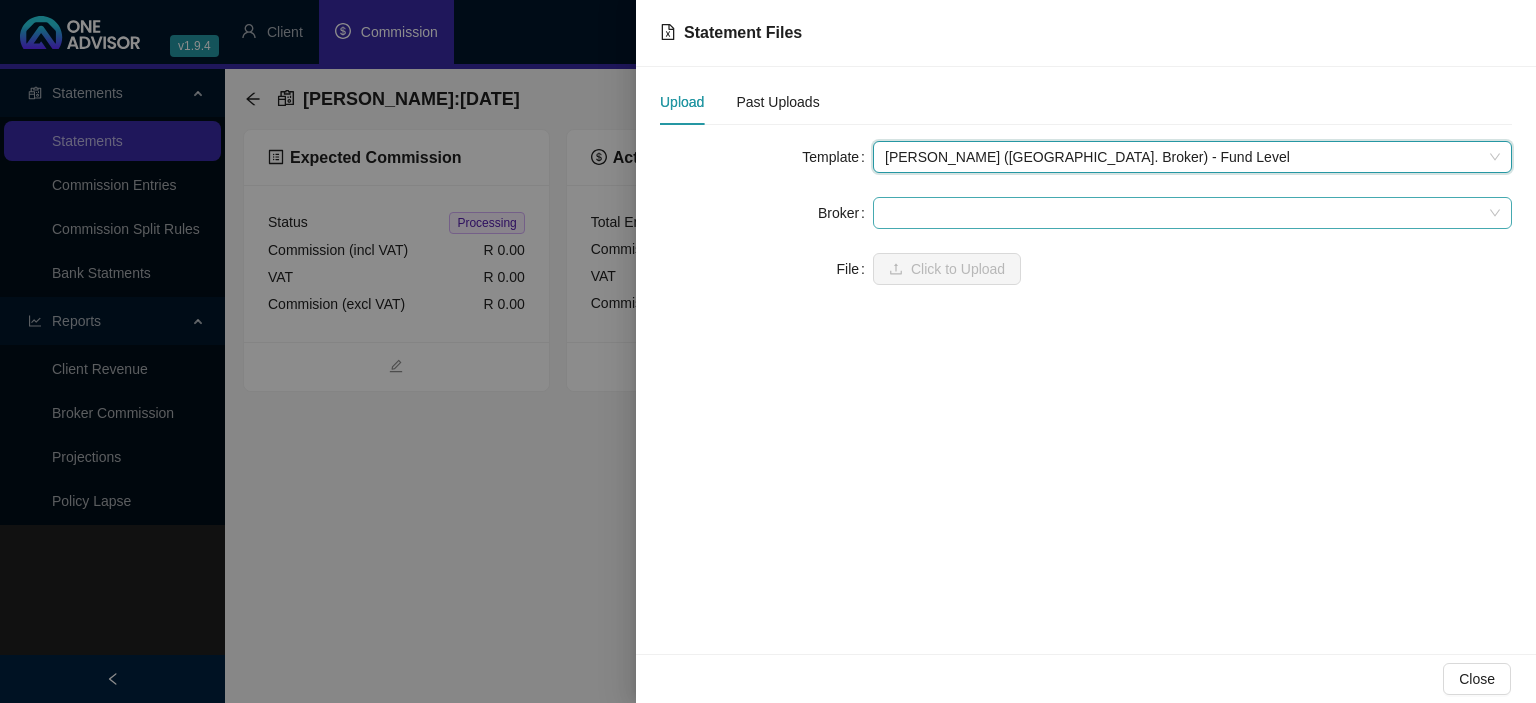click at bounding box center [1192, 213] 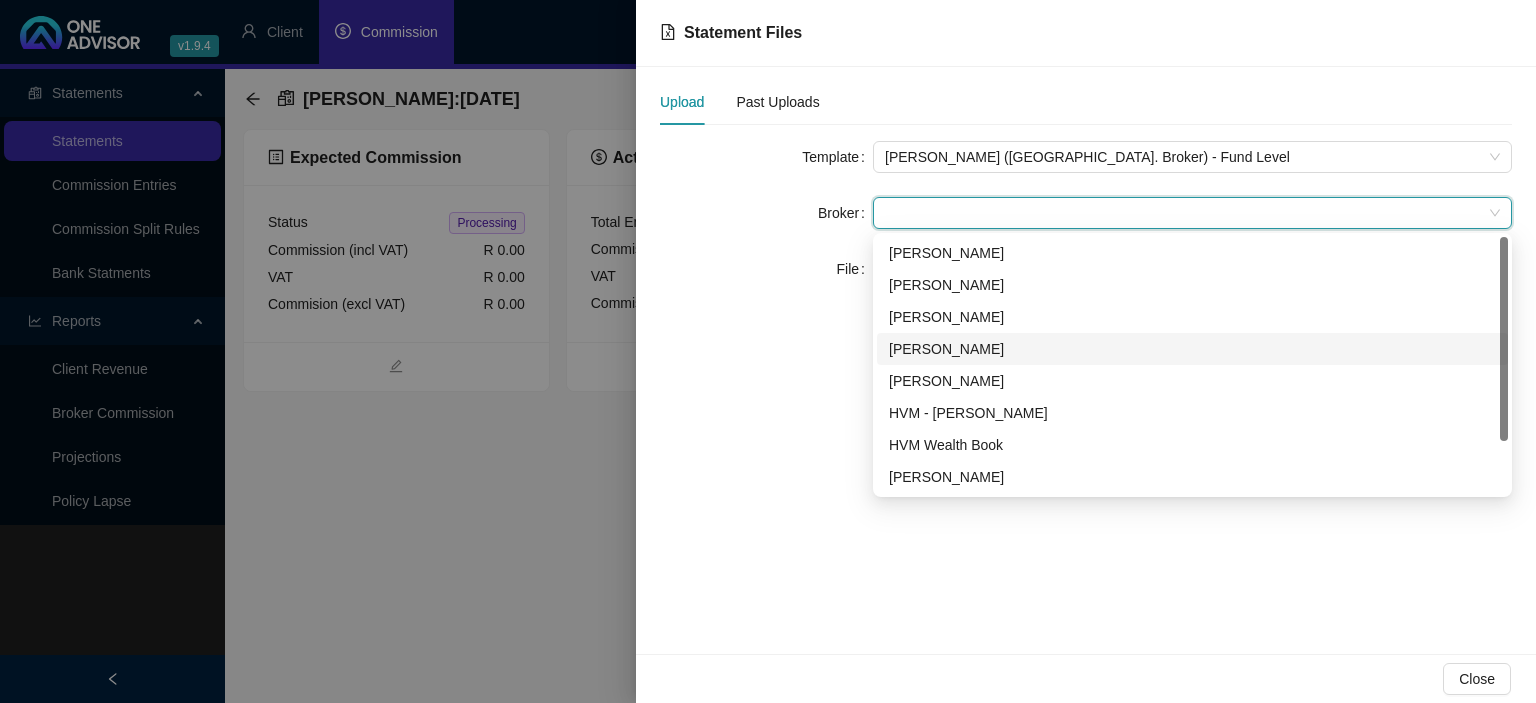 click on "[PERSON_NAME]" at bounding box center (1192, 349) 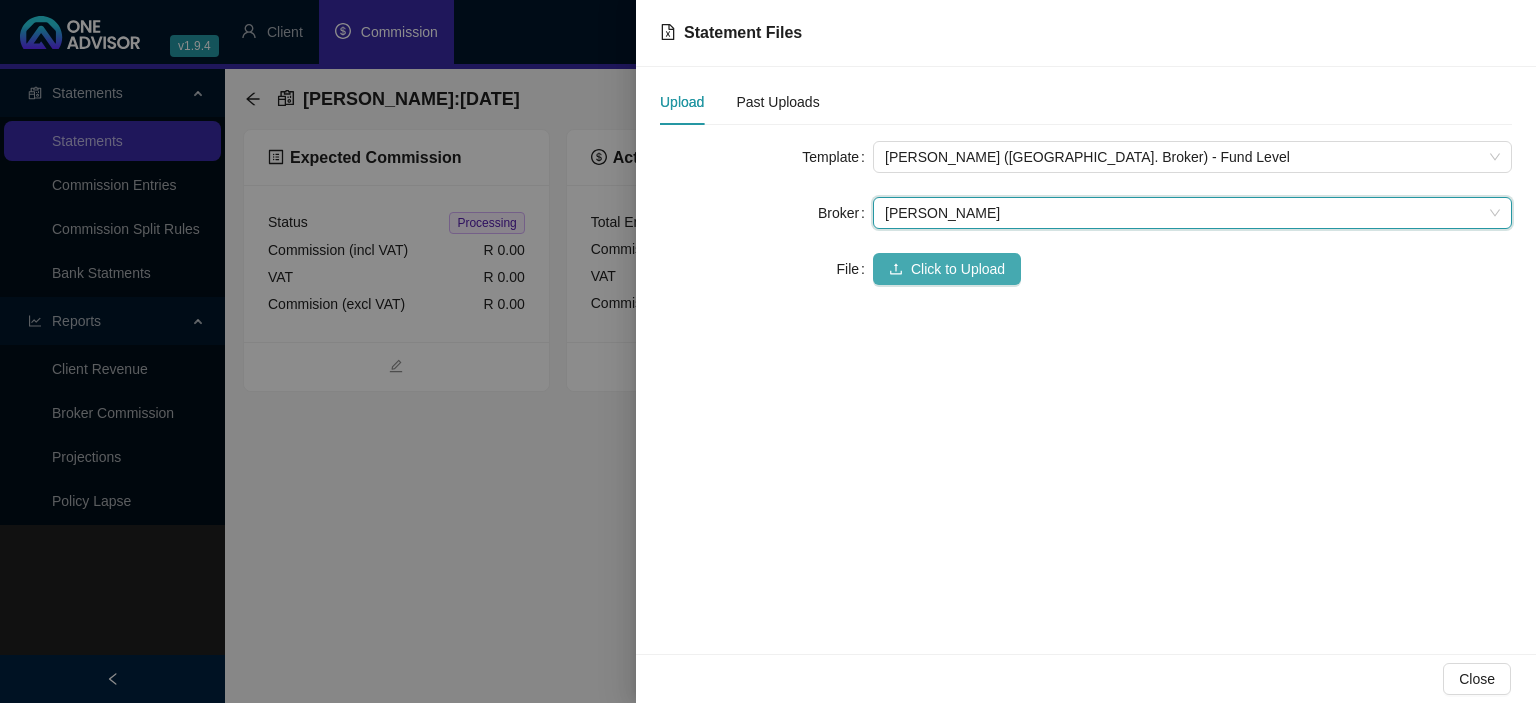 click 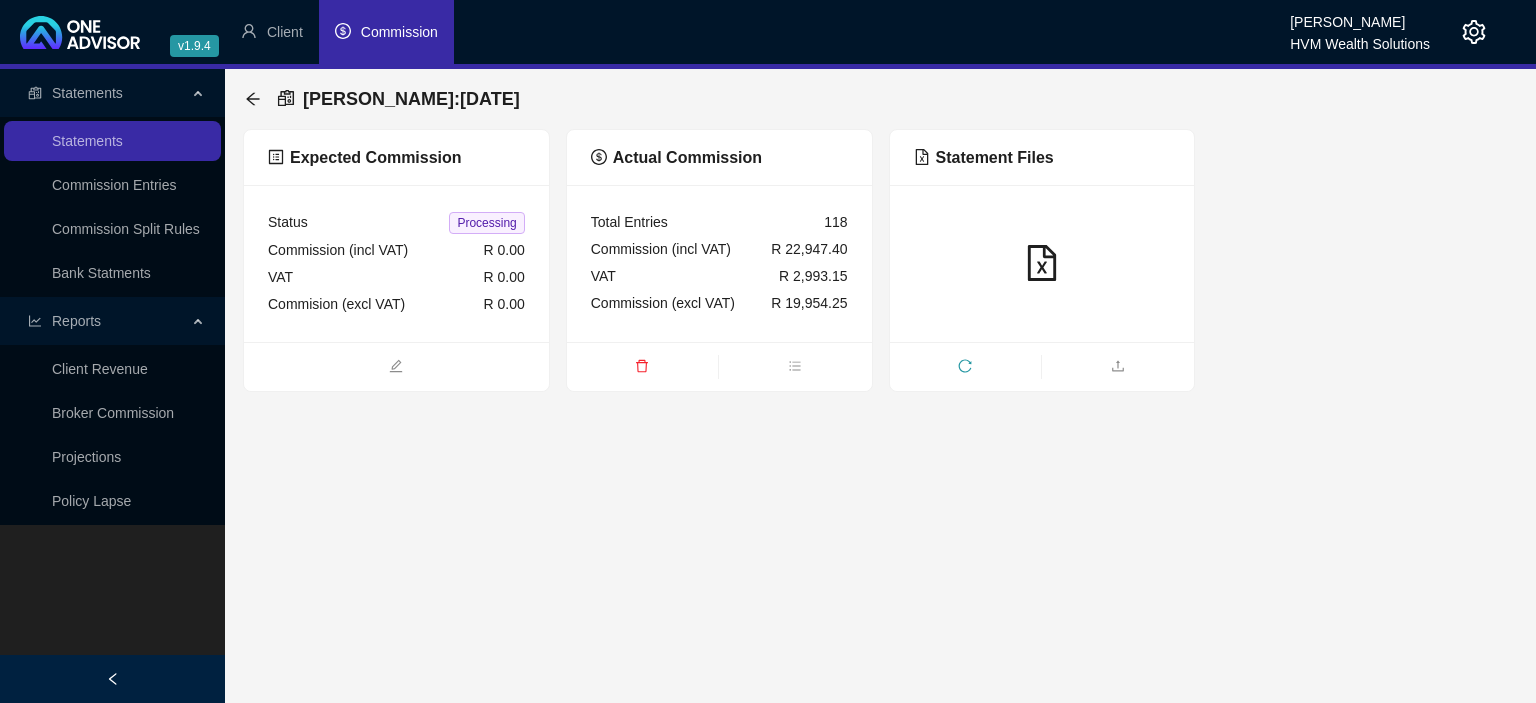 click on "[PERSON_NAME] :  [DATE] Expected Commission Status Processing Commission (incl VAT) R 0.00 VAT R 0.00 Commision (excl VAT) R 0.00 Actual Commission Total Entries 118 Commission (incl VAT) R 22,947.40 VAT R 2,993.15 Commission (excl VAT) R 19,954.25 Statement Files" at bounding box center (880, 230) 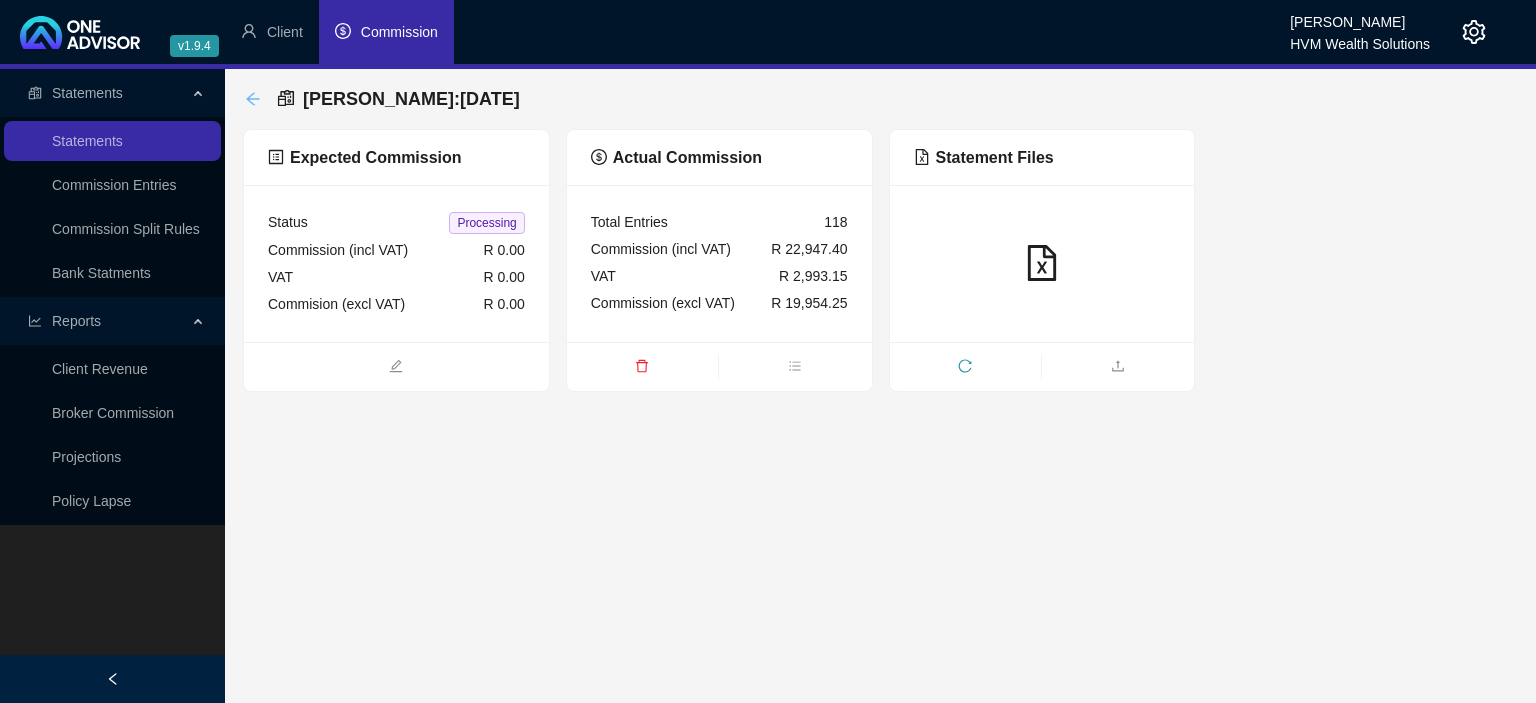 click 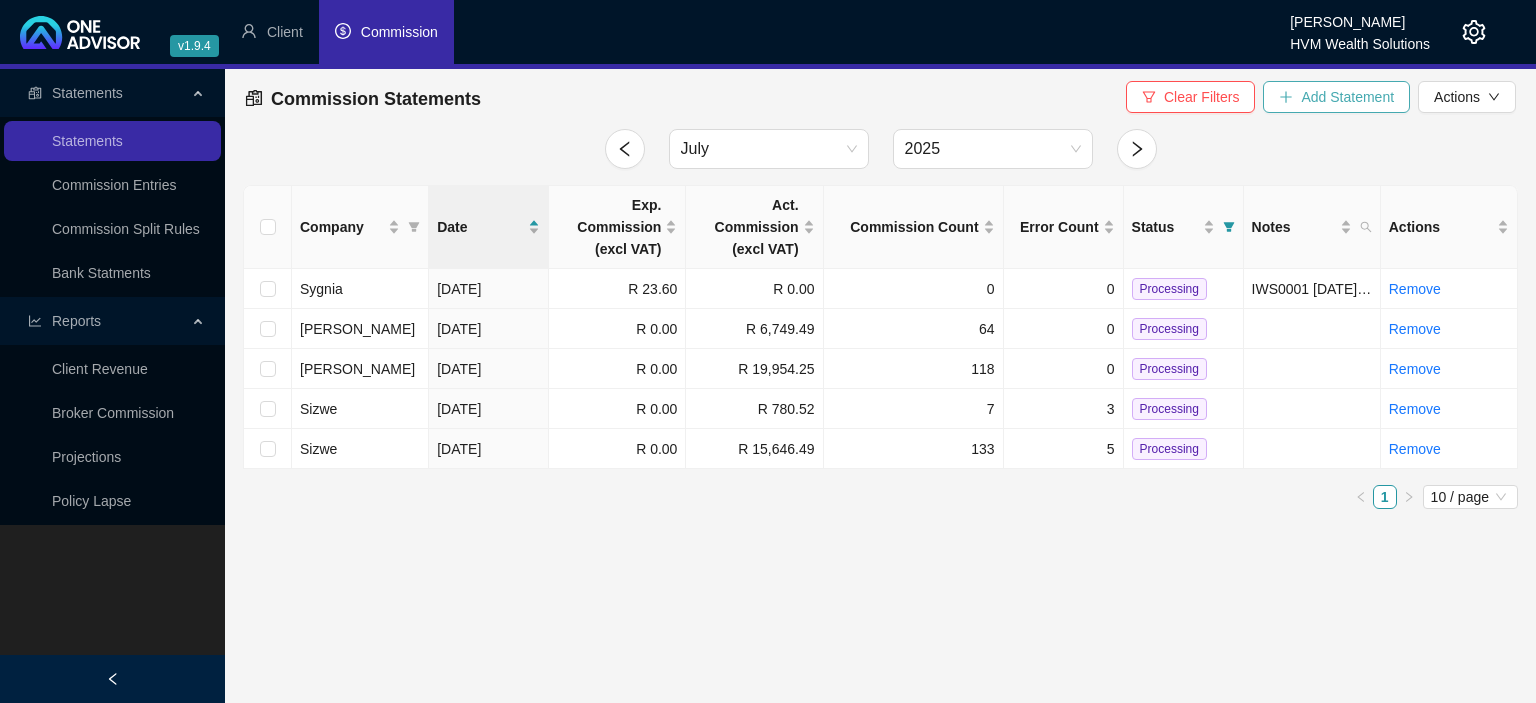 click on "Add Statement" at bounding box center [1347, 97] 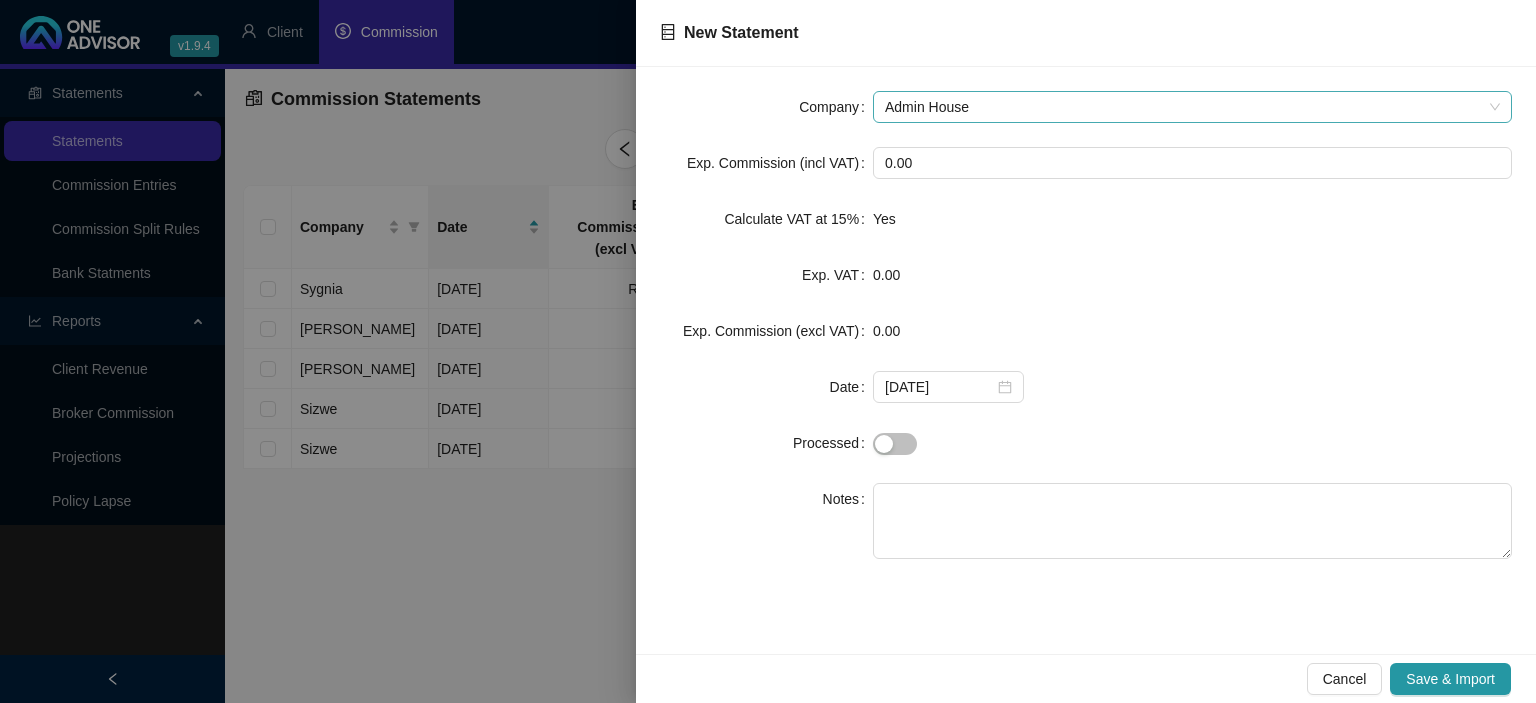 click on "Admin House" at bounding box center [1192, 107] 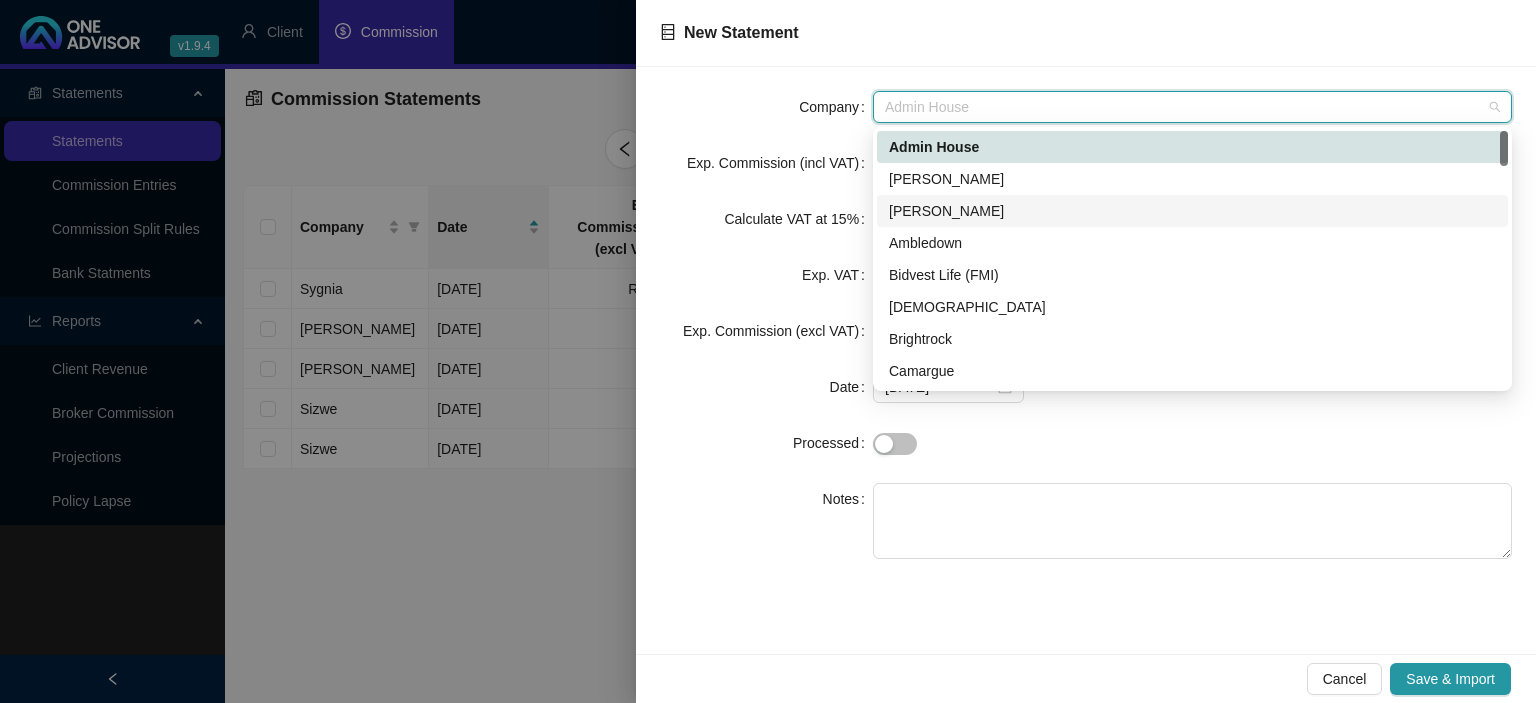 click on "[PERSON_NAME]" at bounding box center (1192, 211) 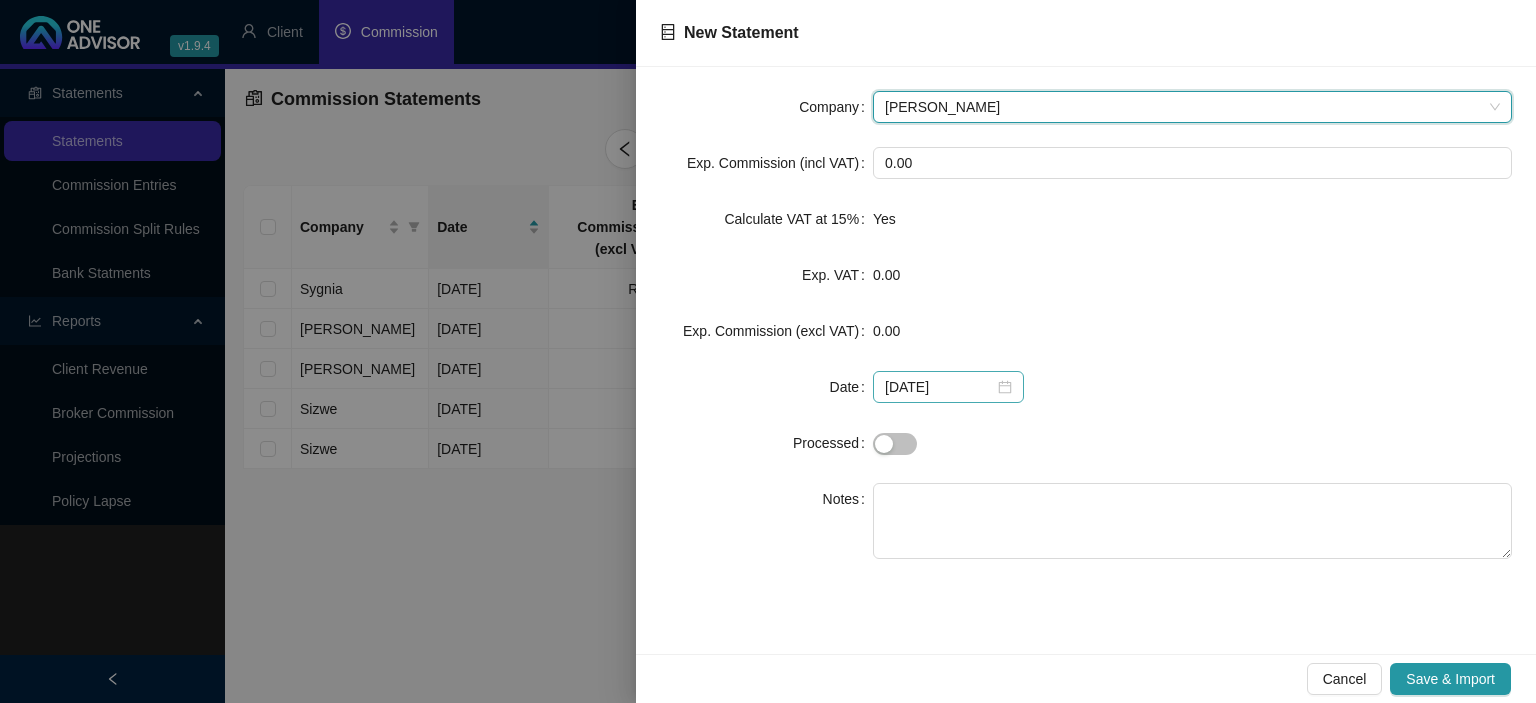 click on "[DATE]" at bounding box center [948, 387] 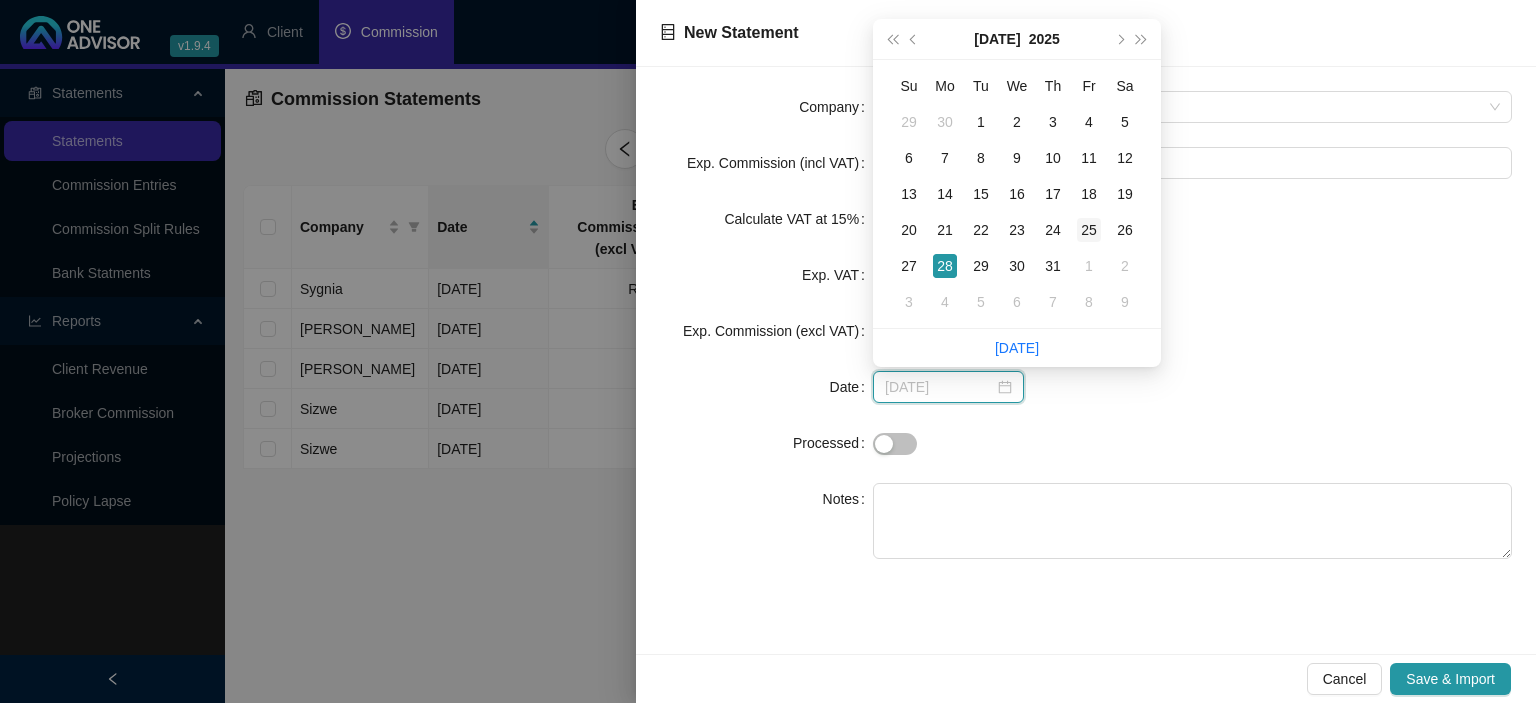 type on "[DATE]" 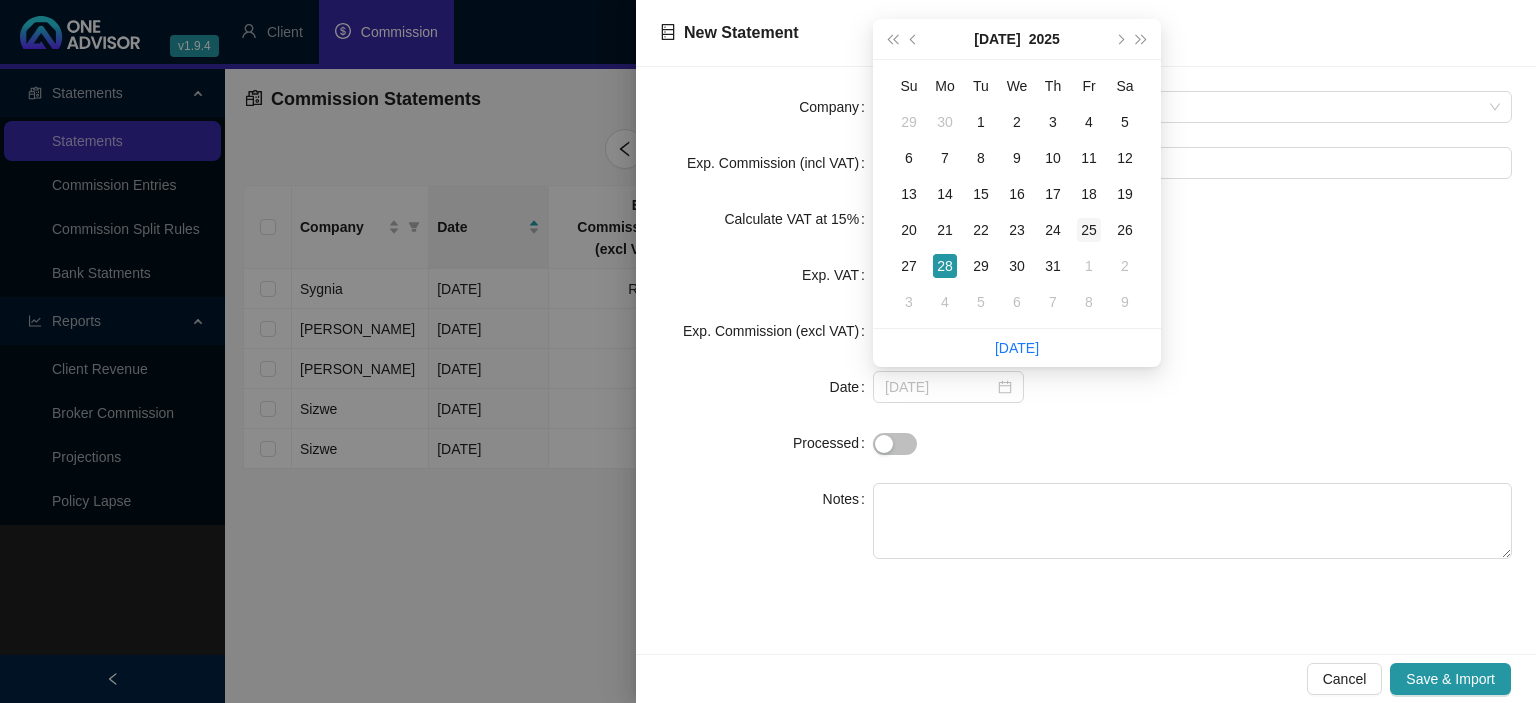 click on "25" at bounding box center [1089, 230] 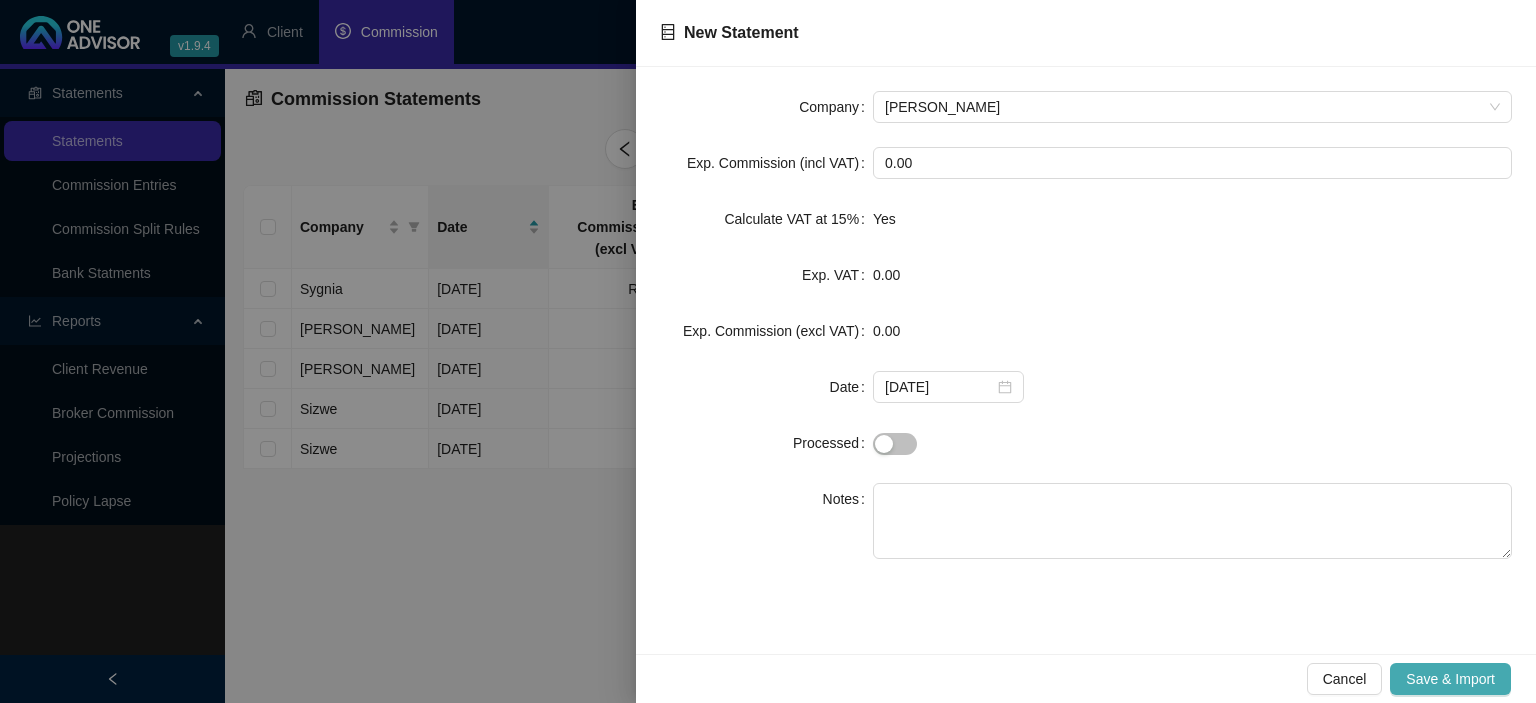 click on "Save & Import" at bounding box center (1450, 679) 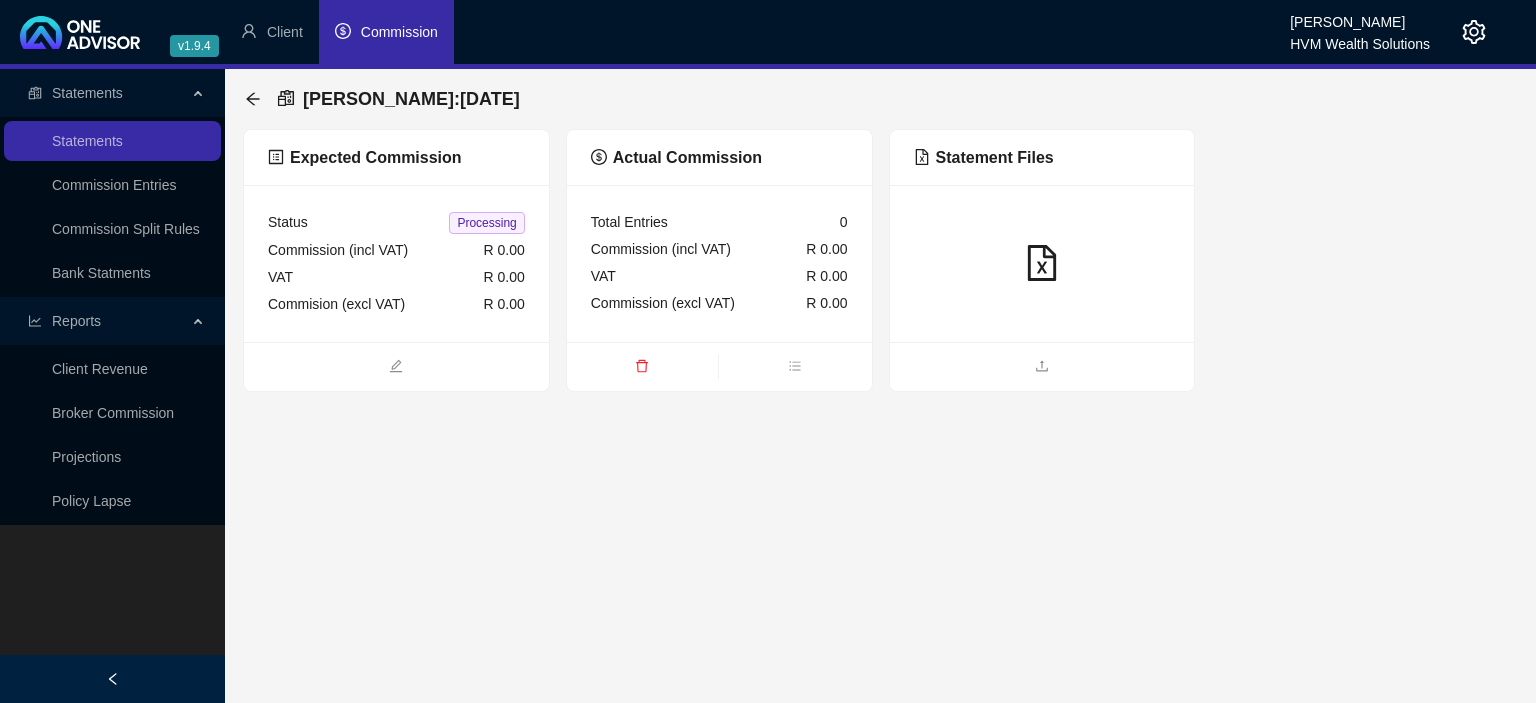 click at bounding box center (1042, 366) 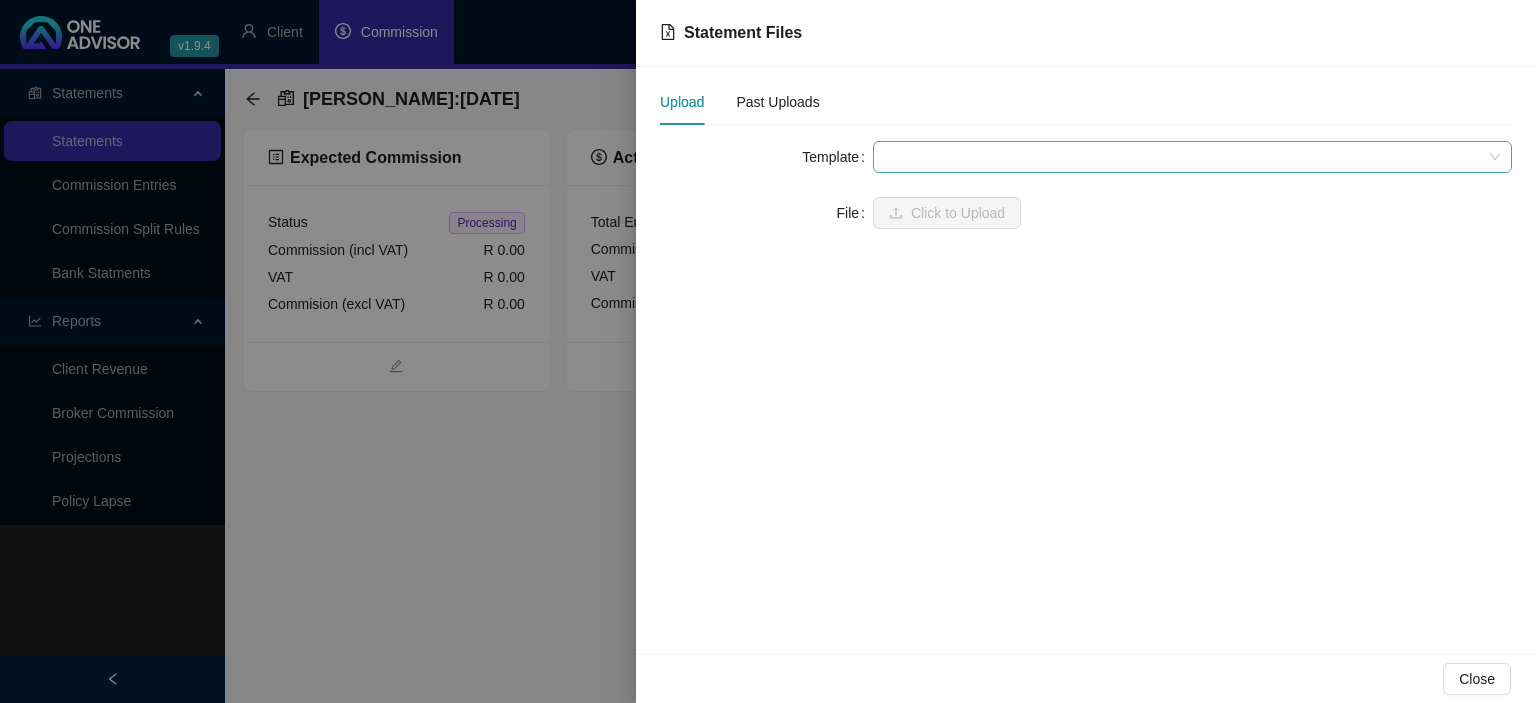 click at bounding box center [1192, 157] 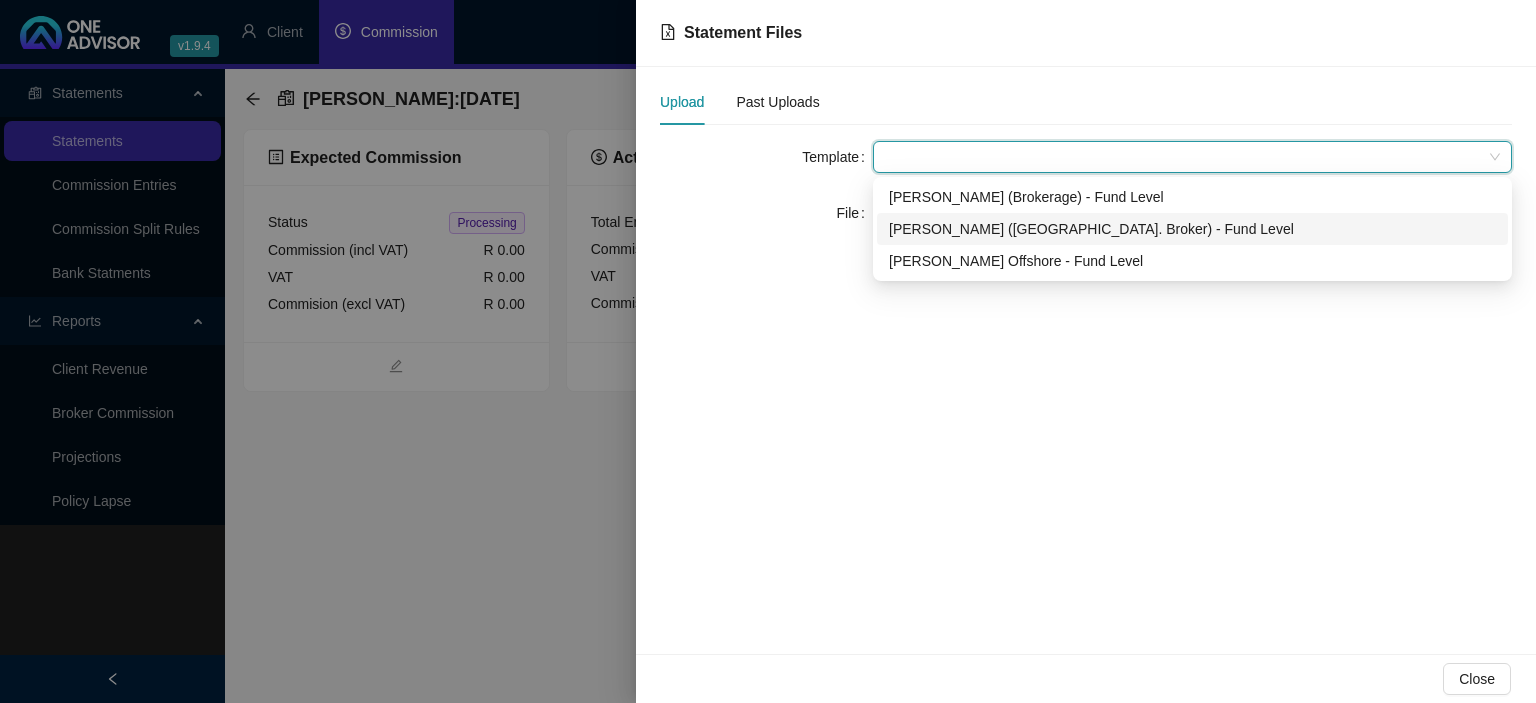 click on "[PERSON_NAME] ([GEOGRAPHIC_DATA]. Broker) - Fund Level" at bounding box center [1192, 229] 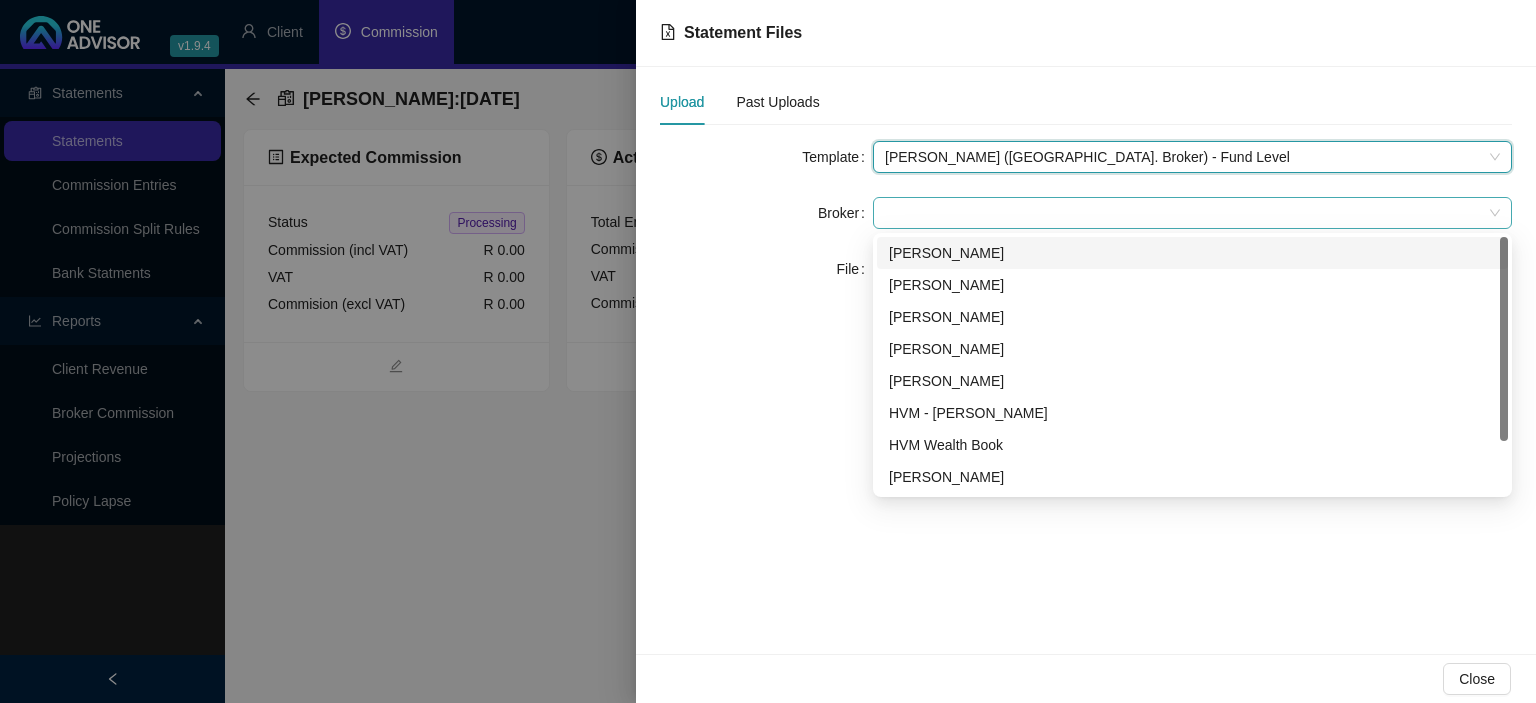 click at bounding box center [1192, 213] 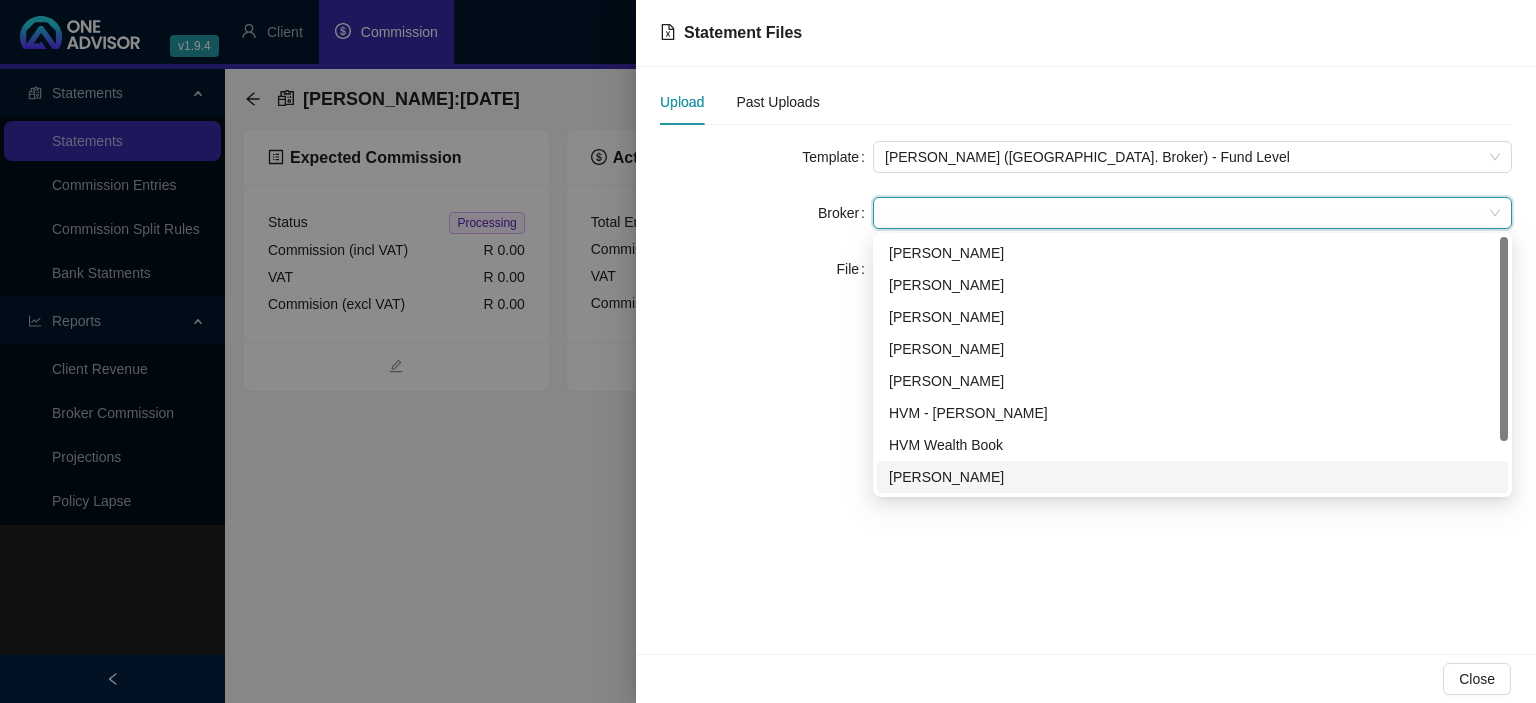 click on "[PERSON_NAME]" at bounding box center (1192, 477) 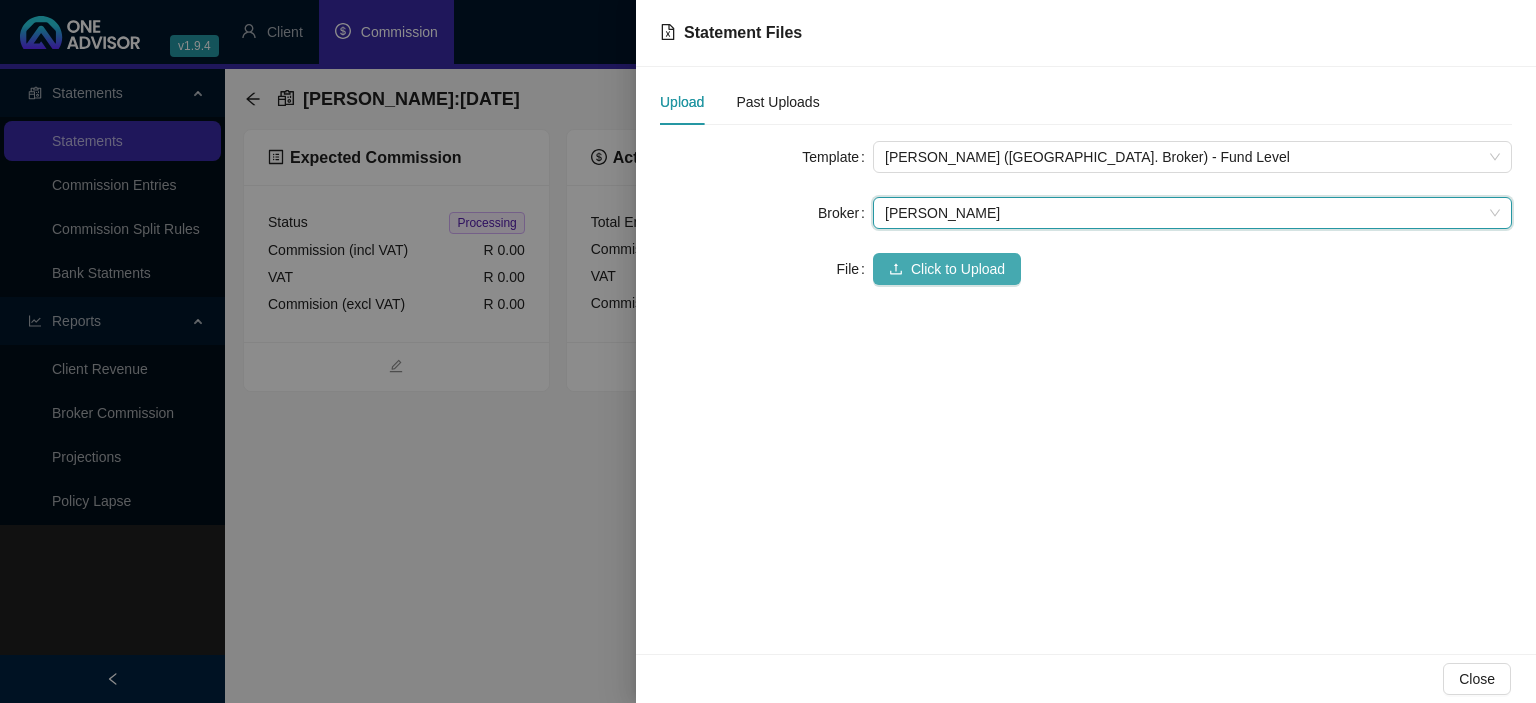 click on "Click to Upload" at bounding box center (958, 269) 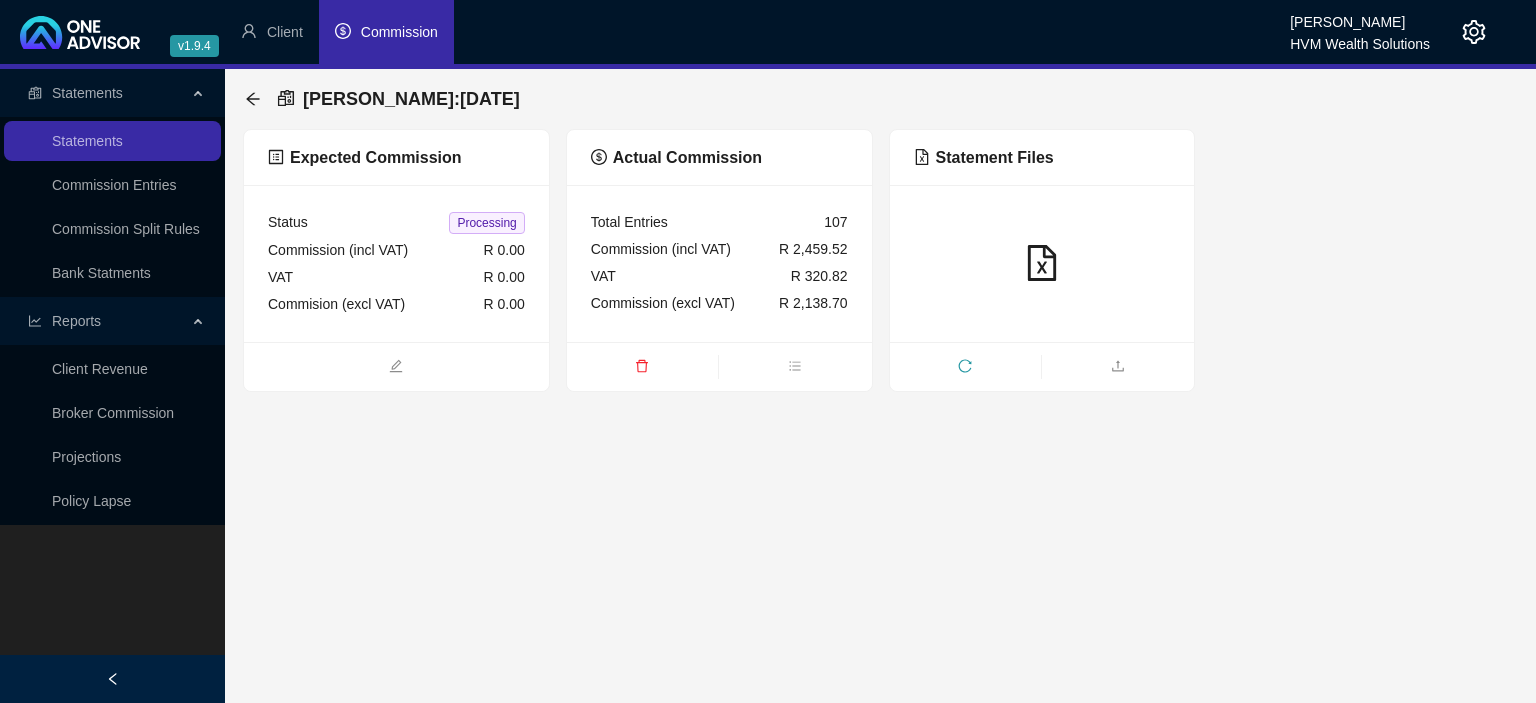 click on "[PERSON_NAME] :  [DATE]" at bounding box center [880, 99] 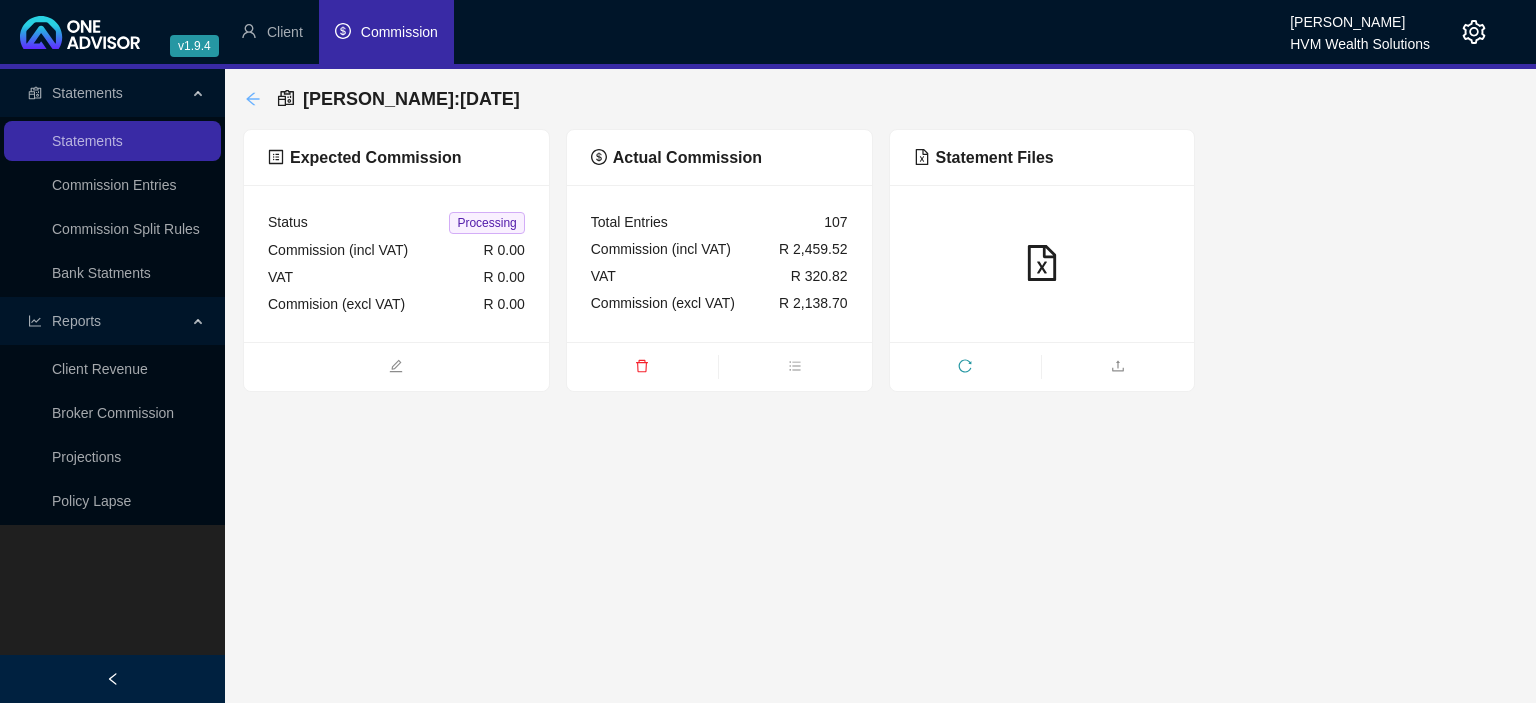 click 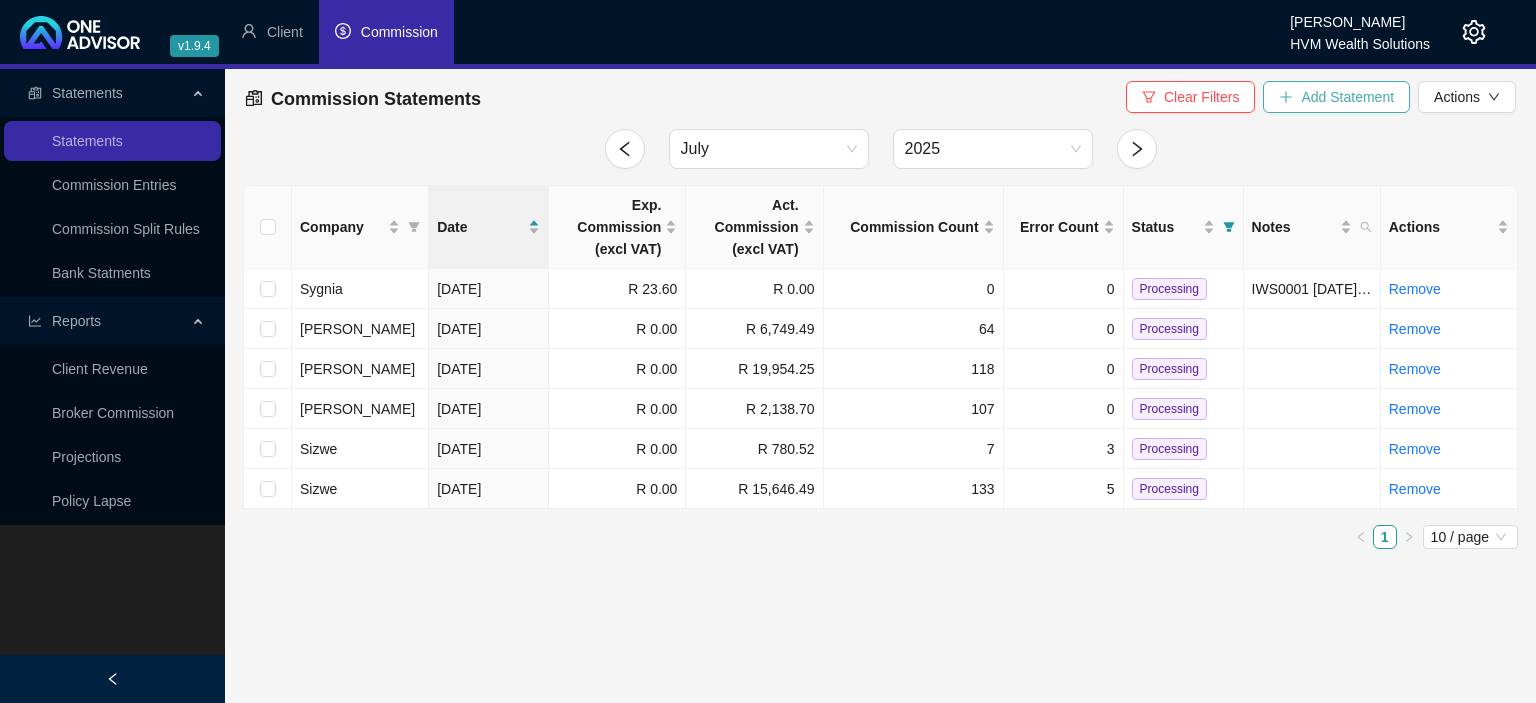 click on "Add Statement" at bounding box center [1347, 97] 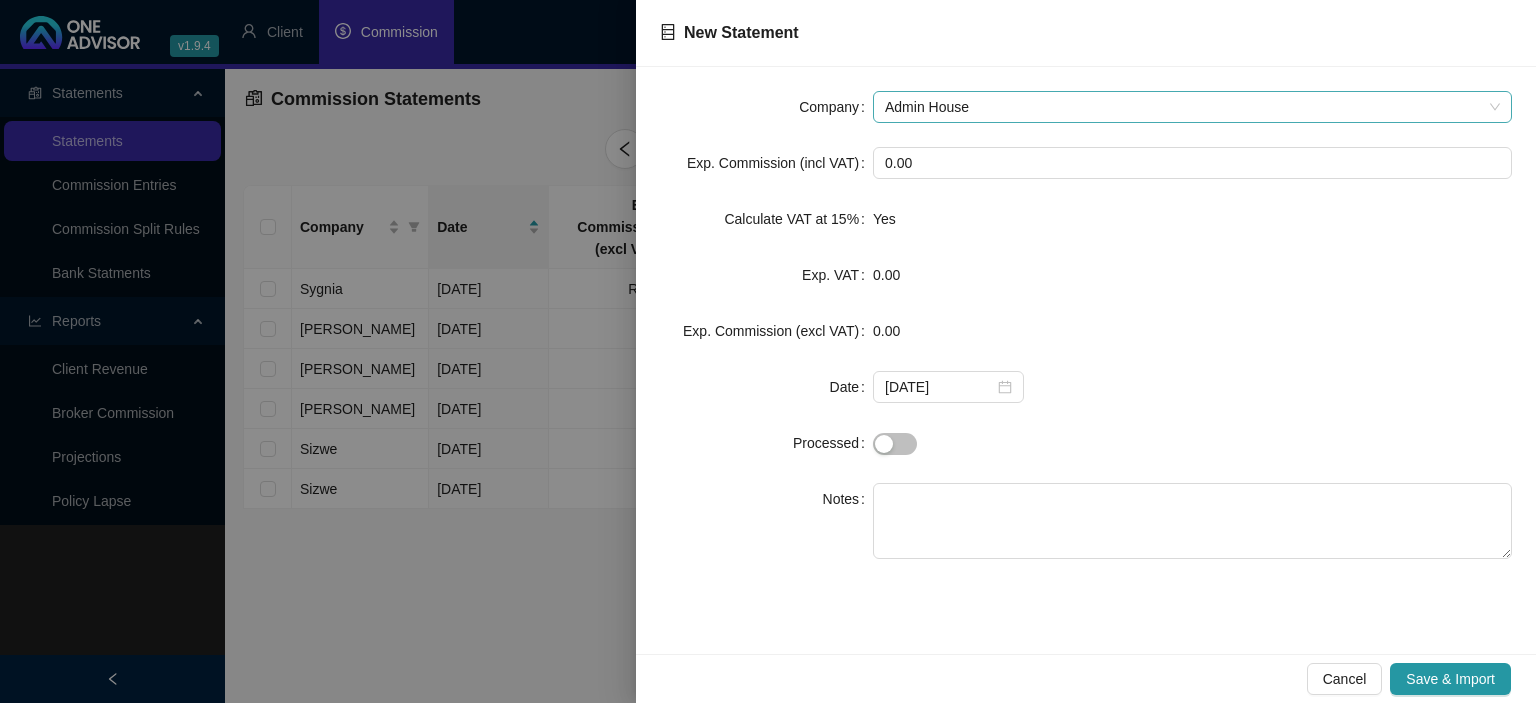 click on "Admin House" at bounding box center [1192, 107] 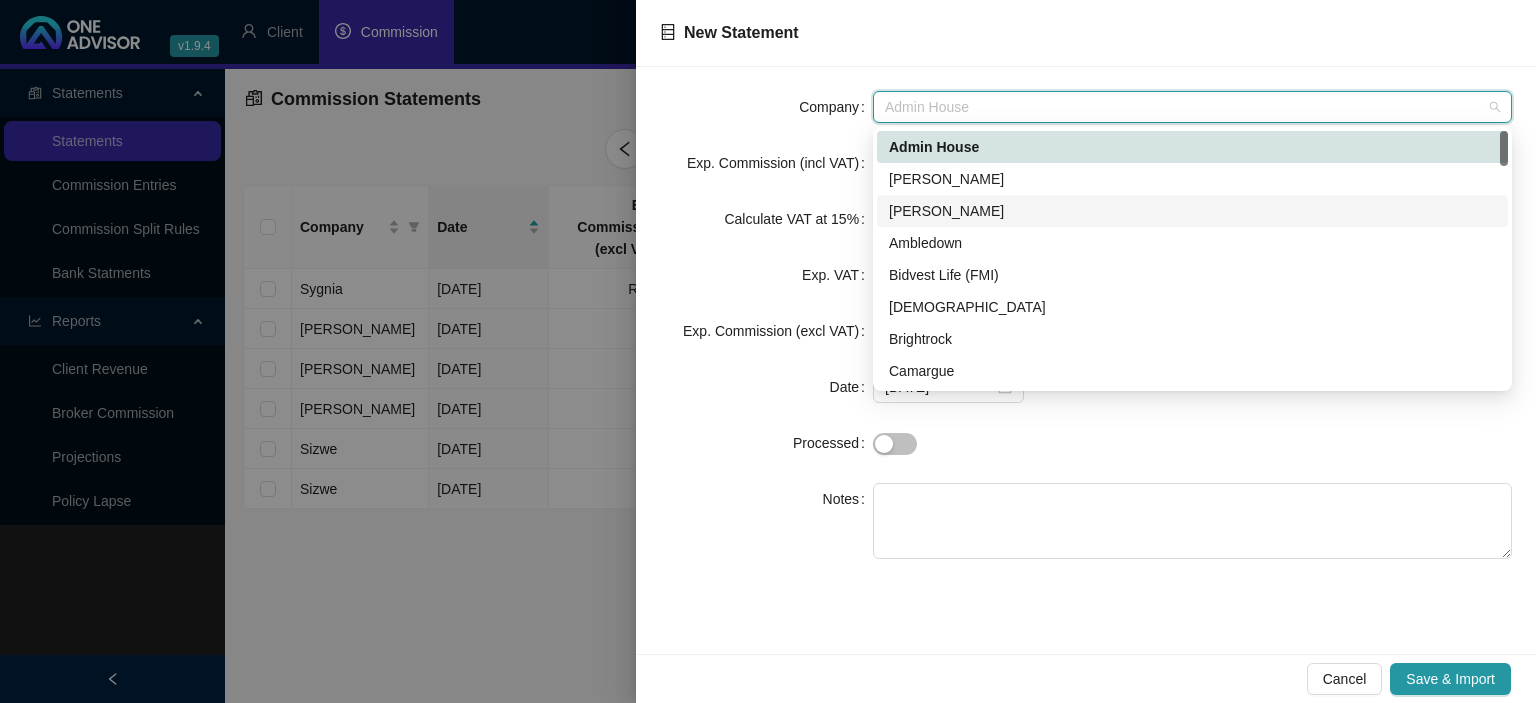 click on "[PERSON_NAME]" at bounding box center (1192, 211) 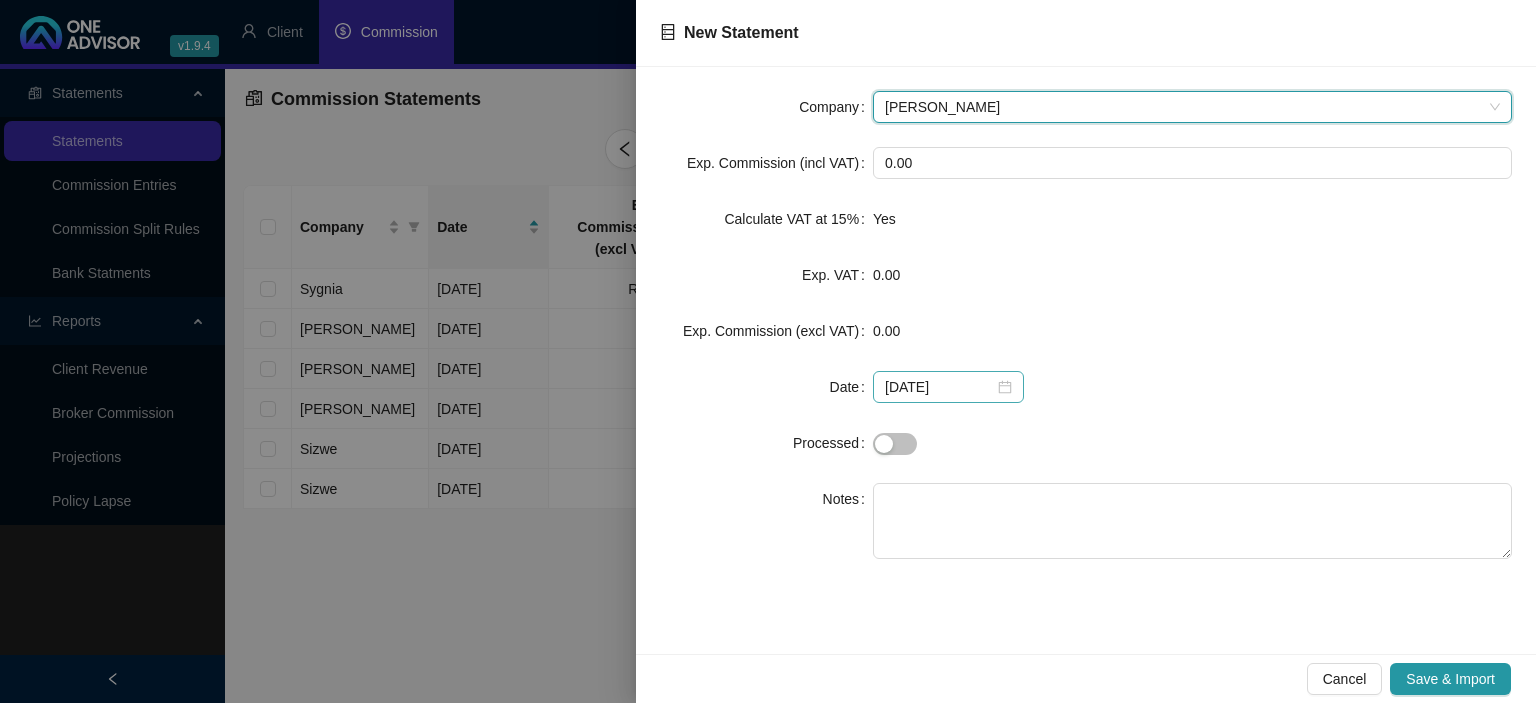 click on "[DATE]" at bounding box center (948, 387) 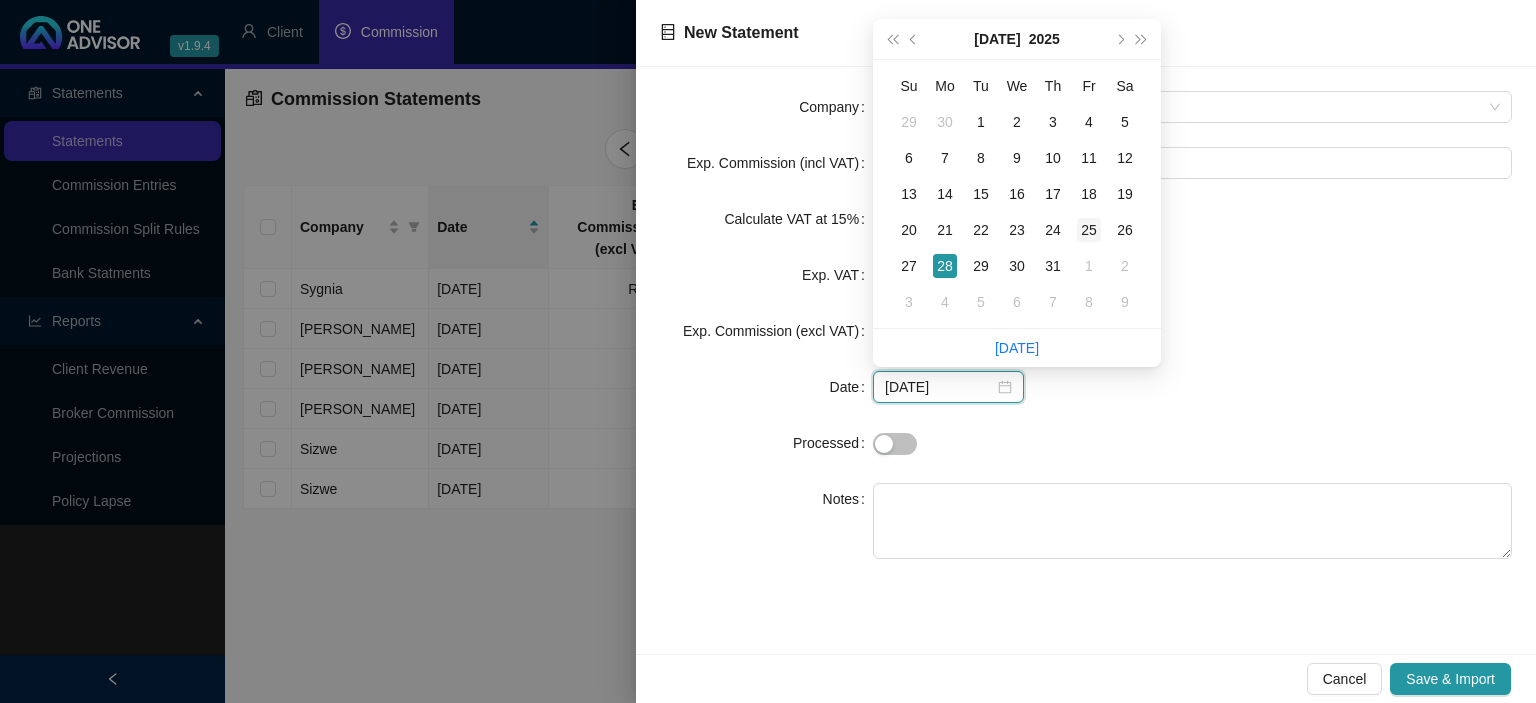 type on "[DATE]" 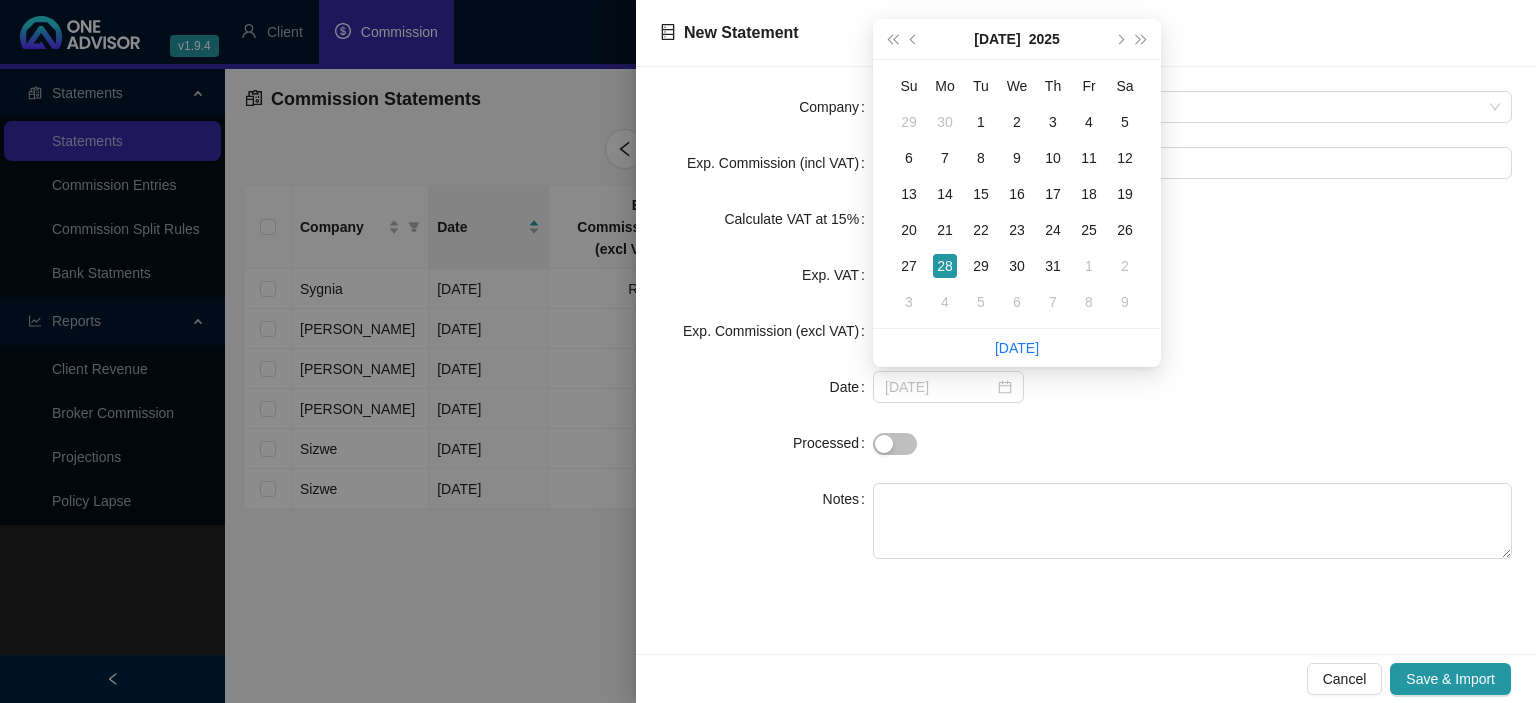 drag, startPoint x: 1083, startPoint y: 230, endPoint x: 1100, endPoint y: 277, distance: 49.979996 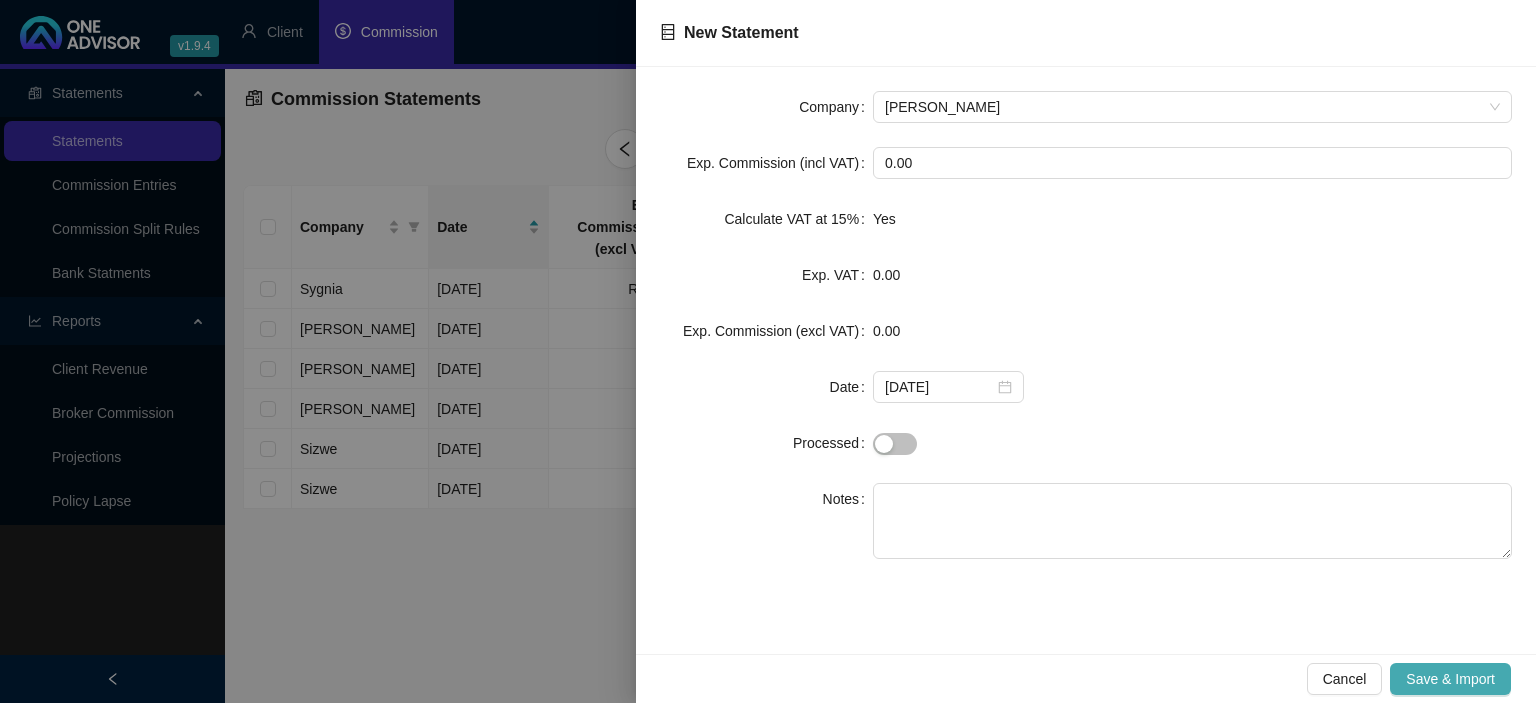 click on "Save & Import" at bounding box center (1450, 679) 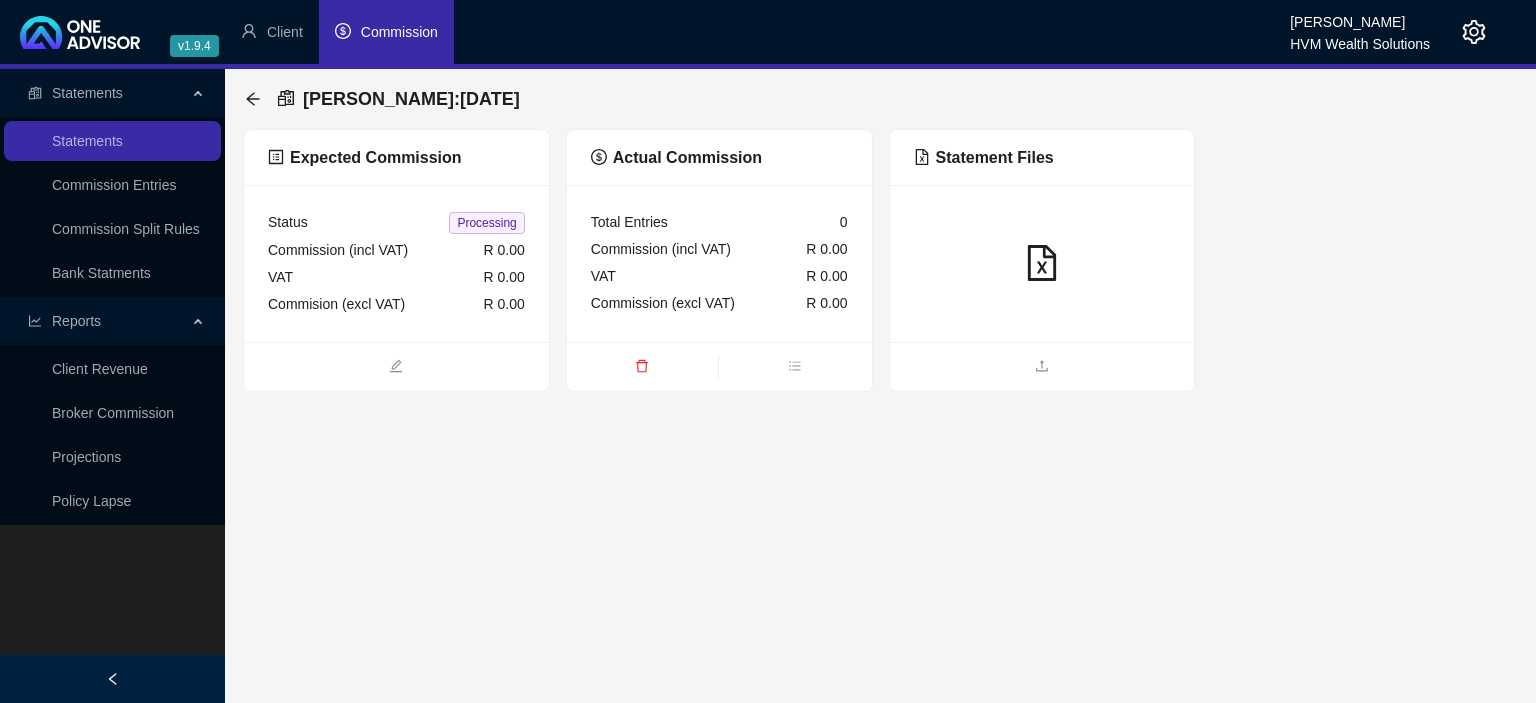 click at bounding box center [1042, 366] 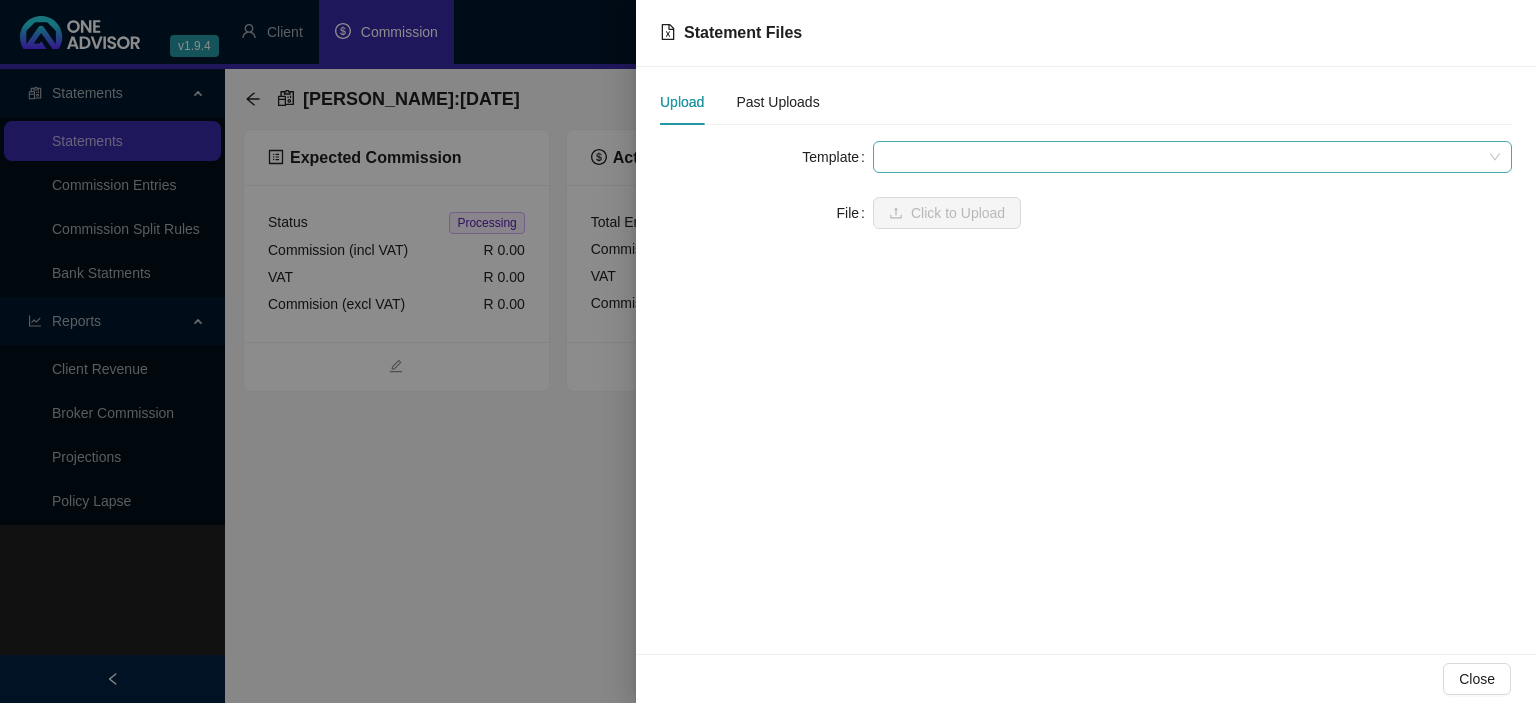 click at bounding box center [1192, 157] 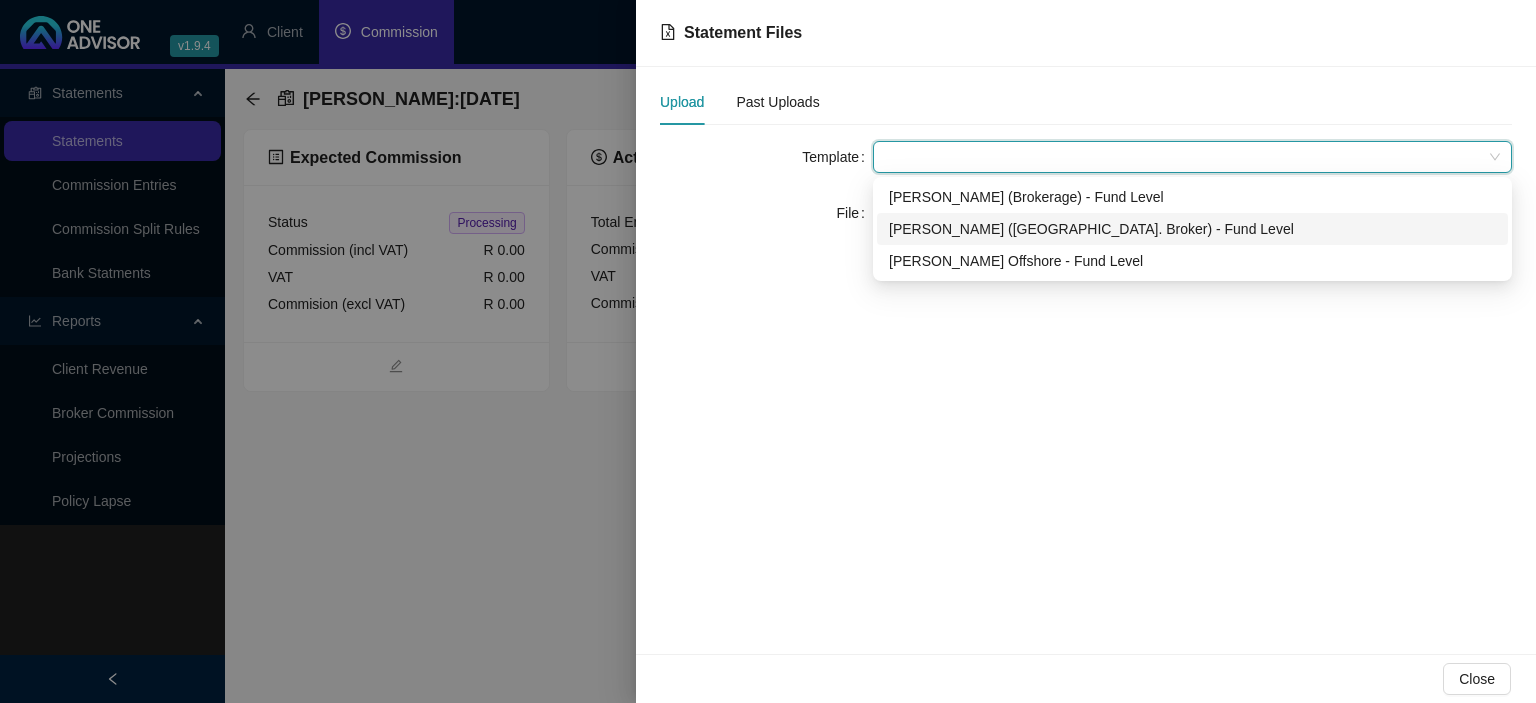 click on "[PERSON_NAME] ([GEOGRAPHIC_DATA]. Broker) - Fund Level" at bounding box center [1192, 229] 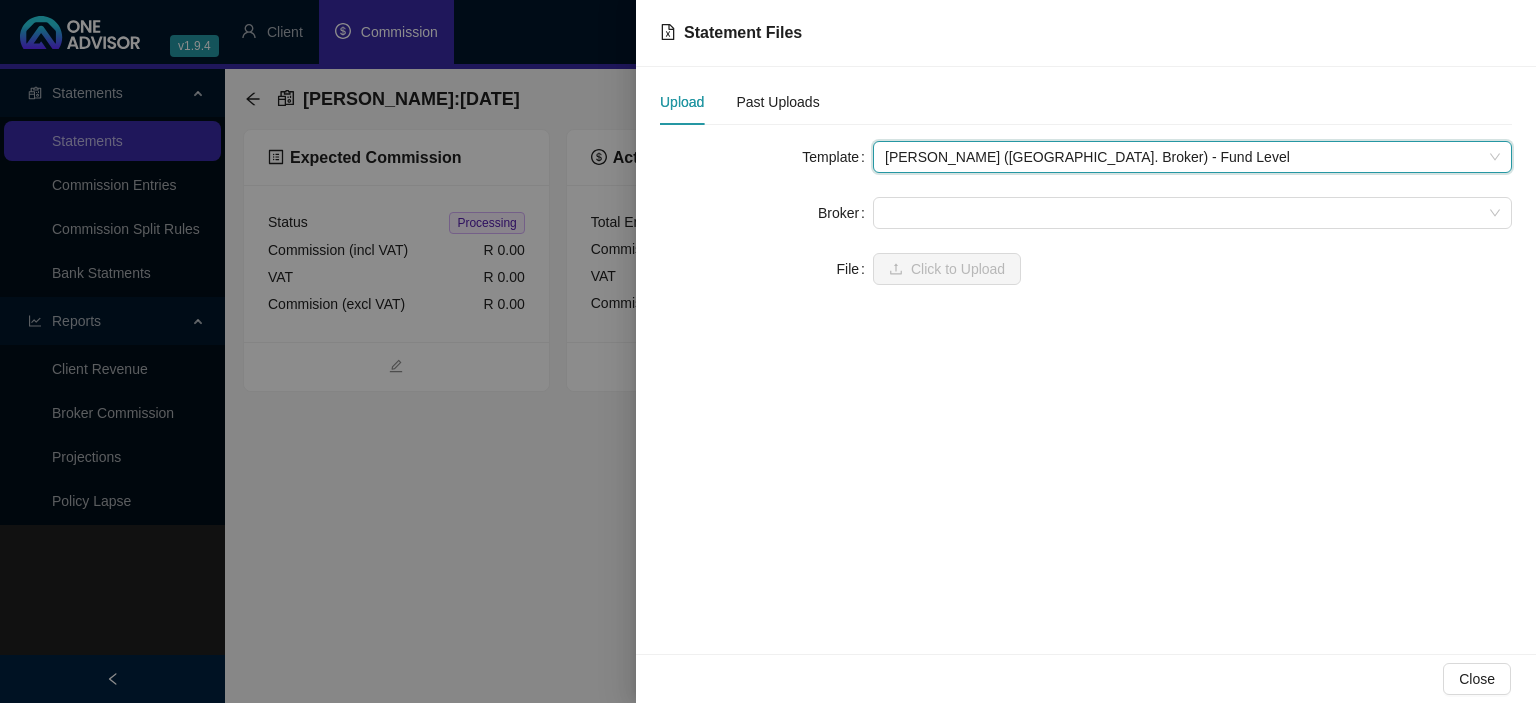click at bounding box center [1192, 213] 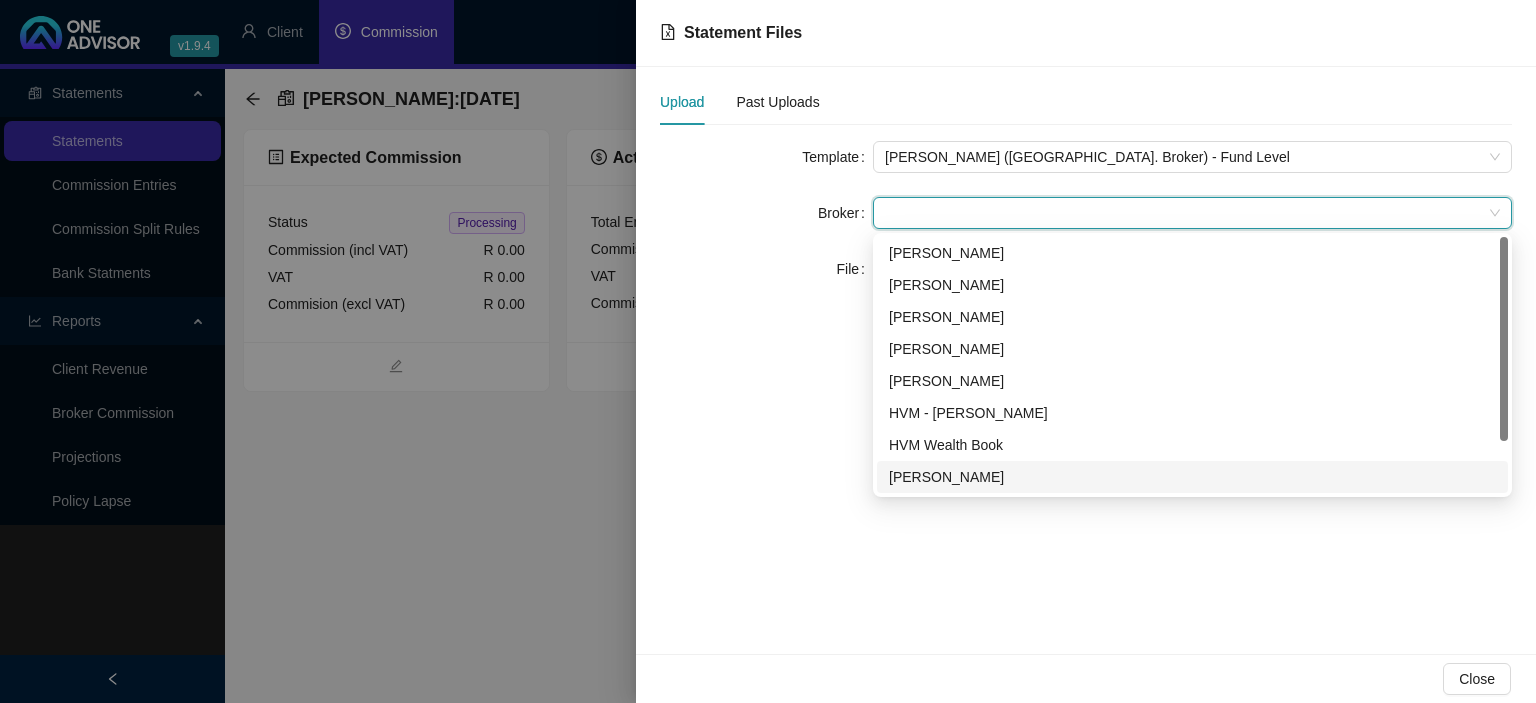 scroll, scrollTop: 64, scrollLeft: 0, axis: vertical 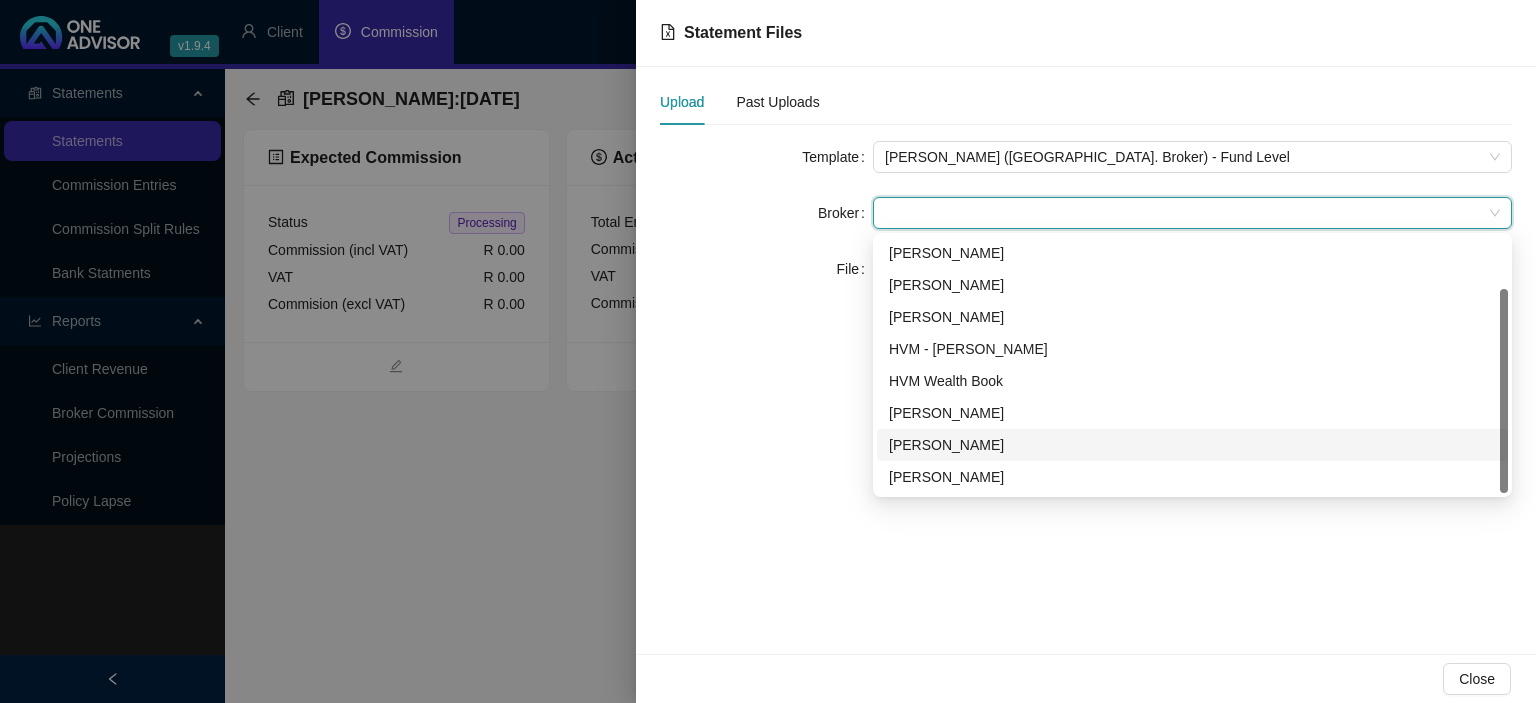 click on "[PERSON_NAME]" at bounding box center (1192, 445) 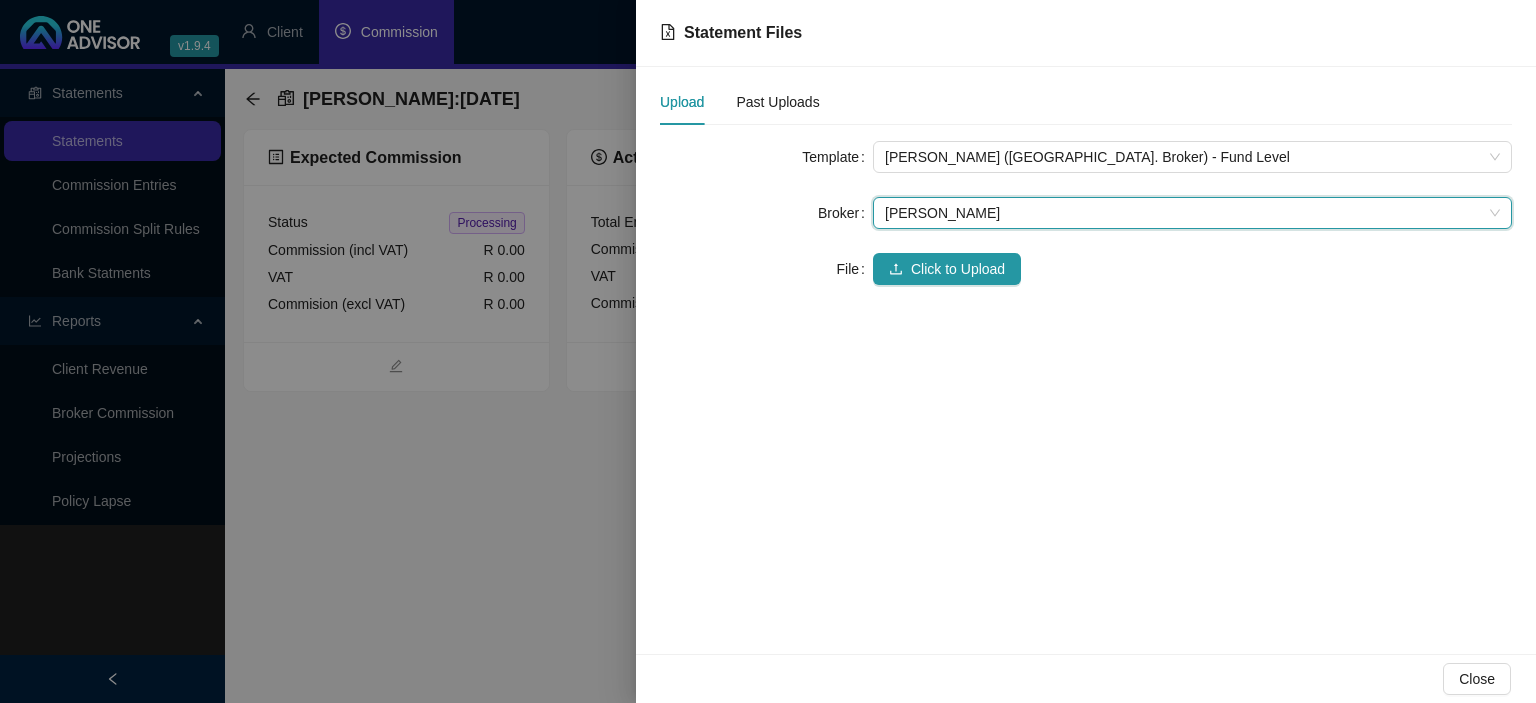 click on "Template [PERSON_NAME] ([GEOGRAPHIC_DATA]. Broker) - Fund Level Broker [PERSON_NAME] [PERSON_NAME] File  Click to Upload" at bounding box center (1086, 213) 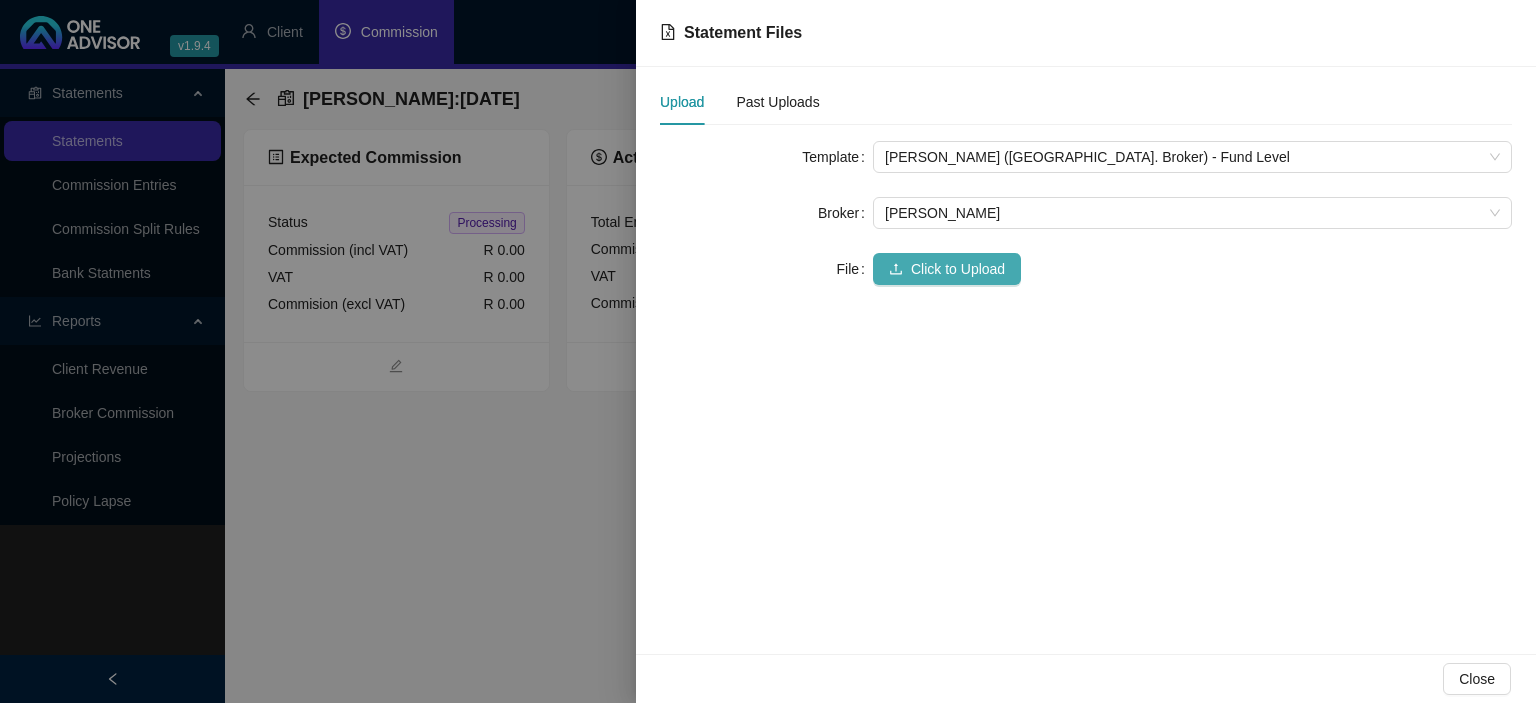 click on "Click to Upload" at bounding box center [958, 269] 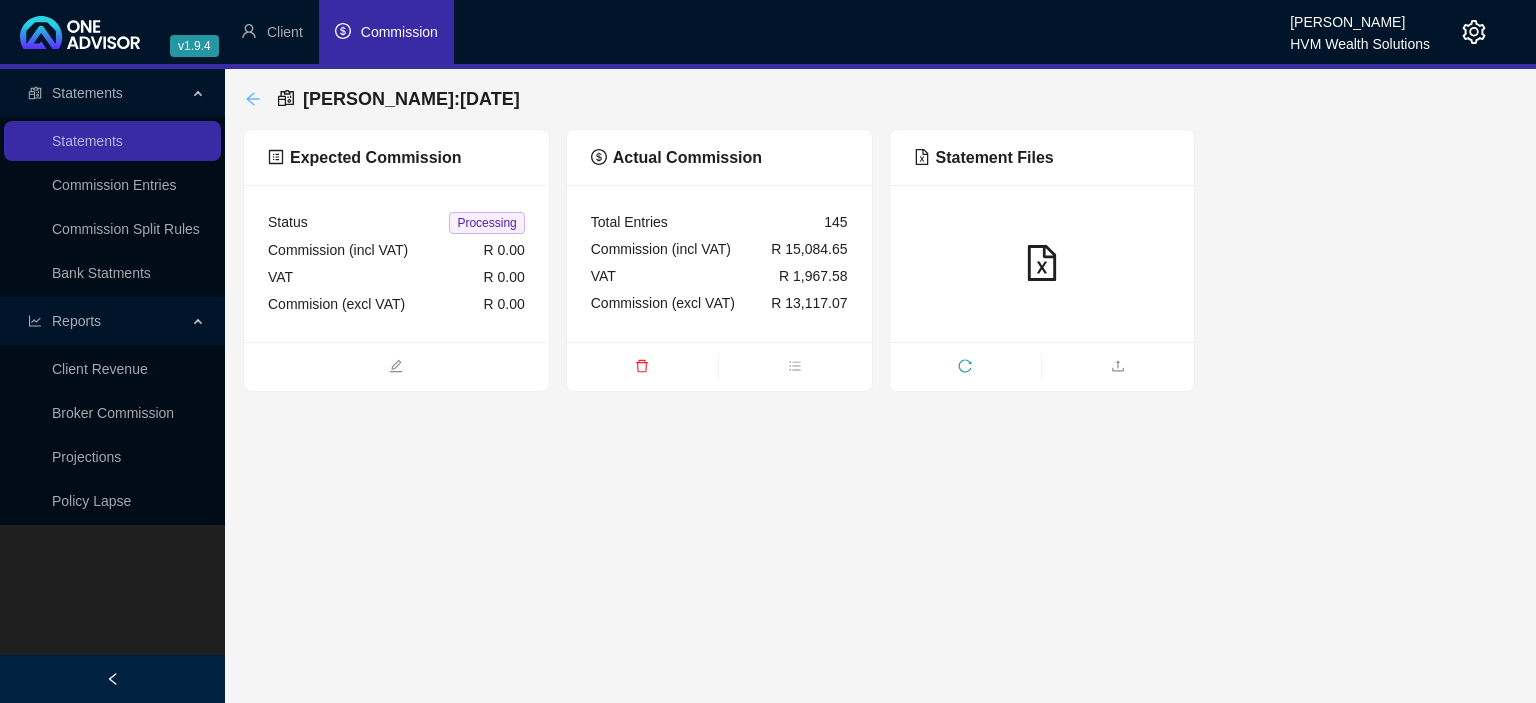 click 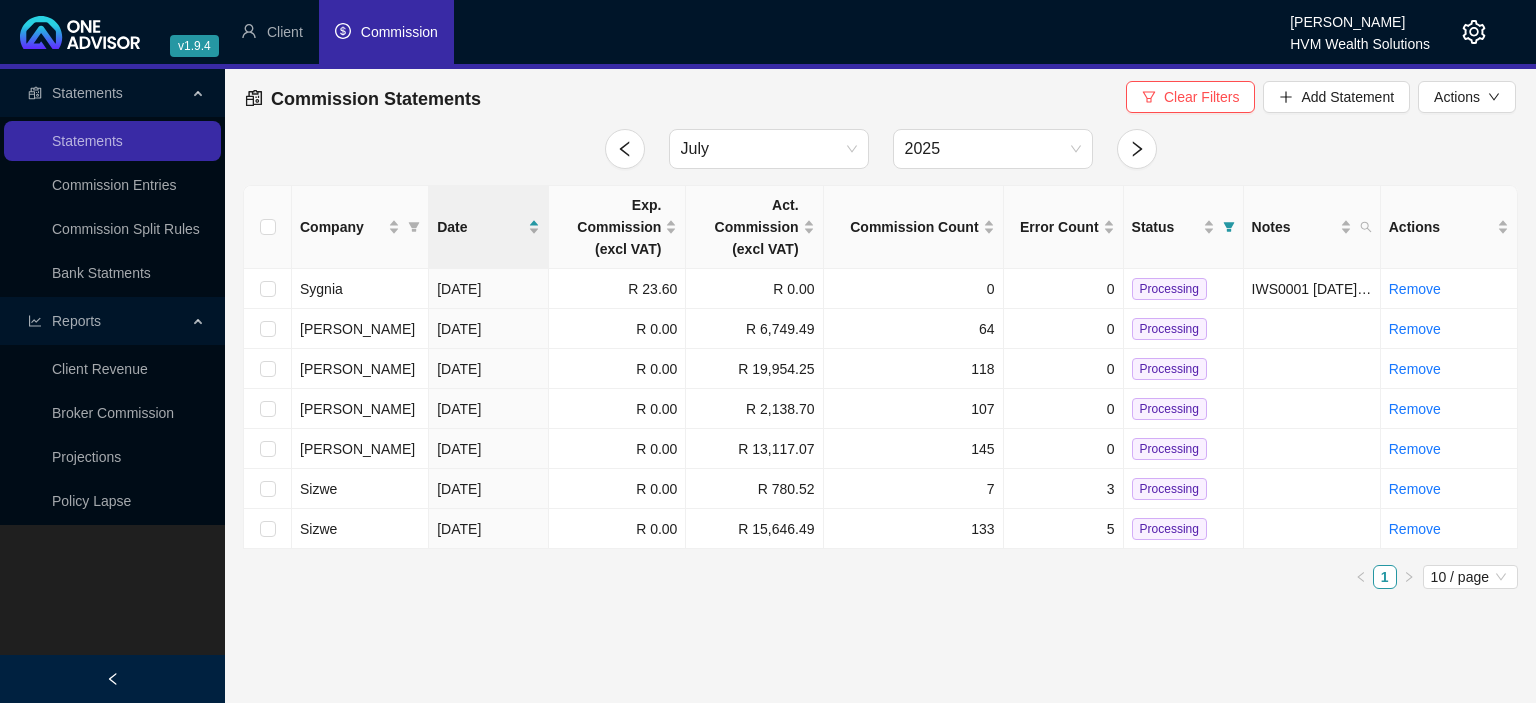 click 